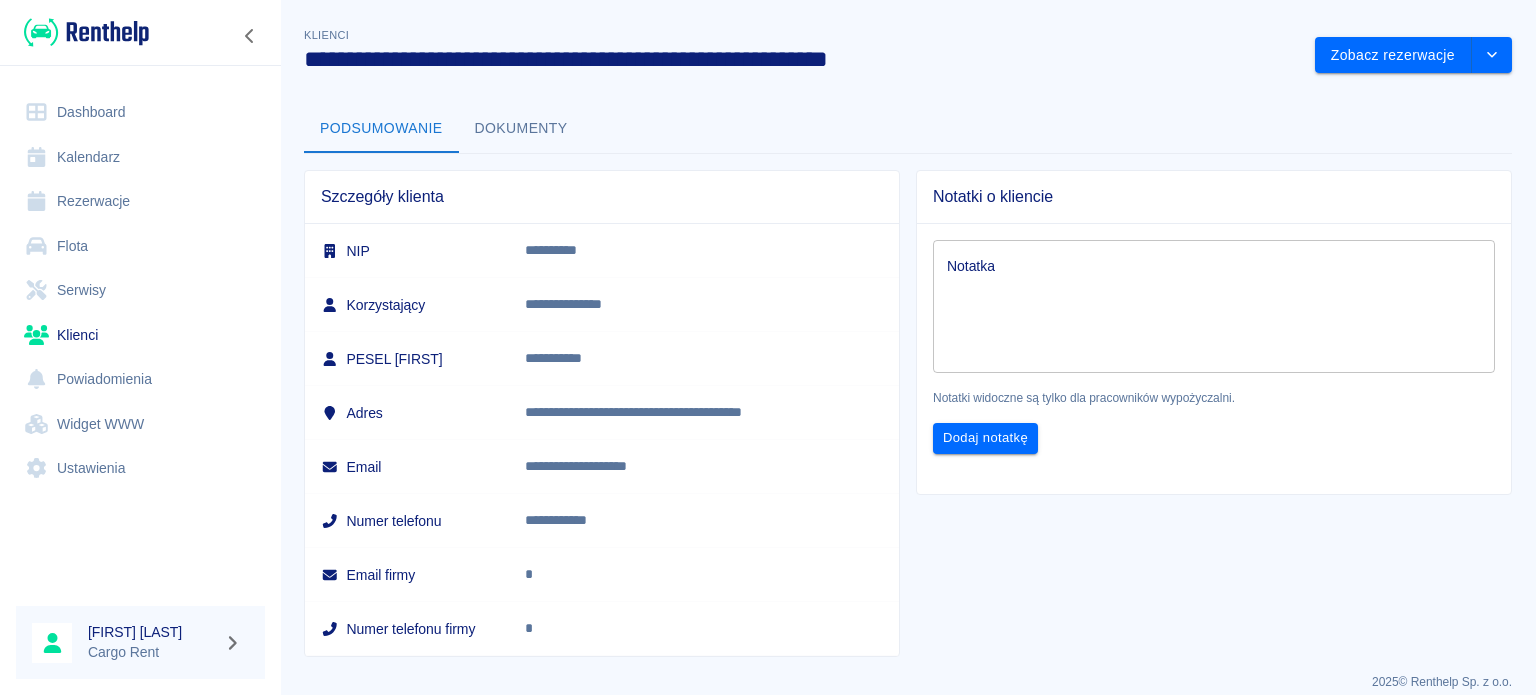 scroll, scrollTop: 0, scrollLeft: 0, axis: both 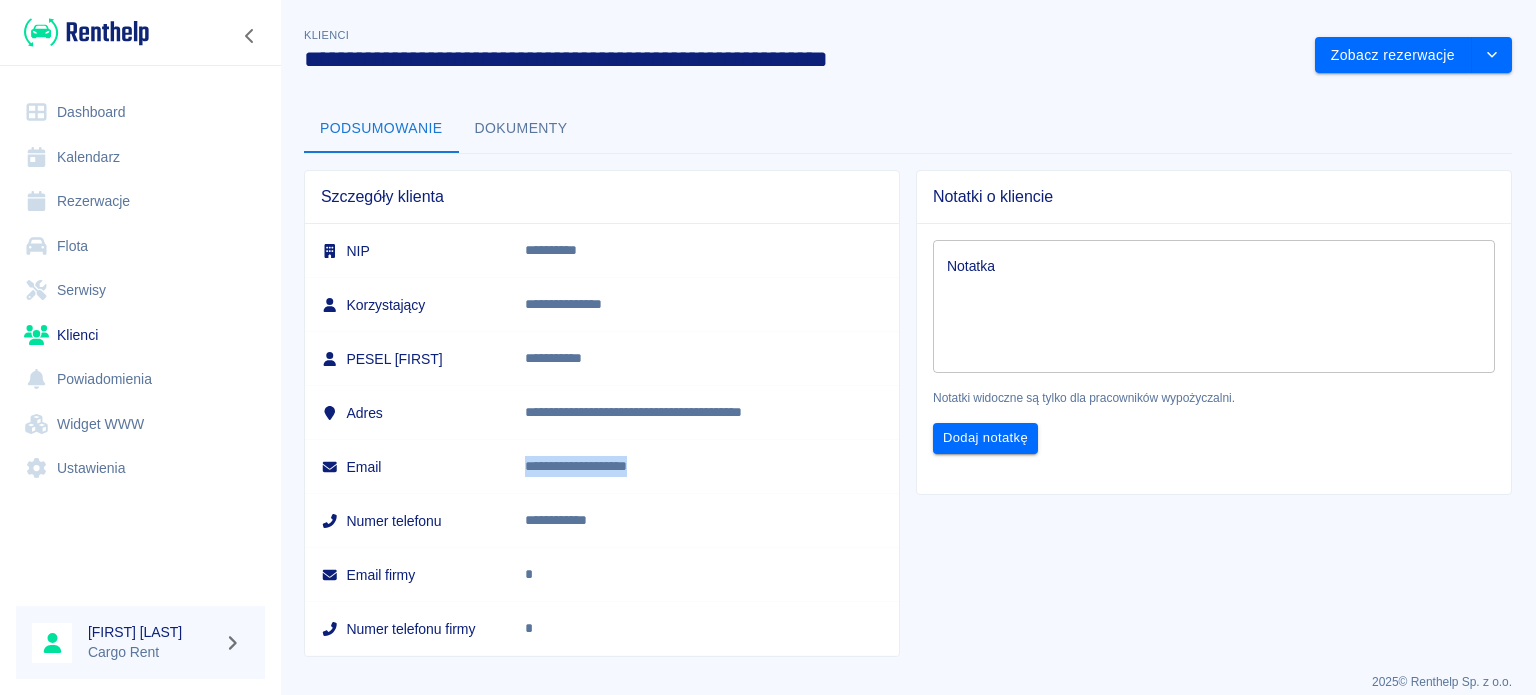 click at bounding box center (86, 32) 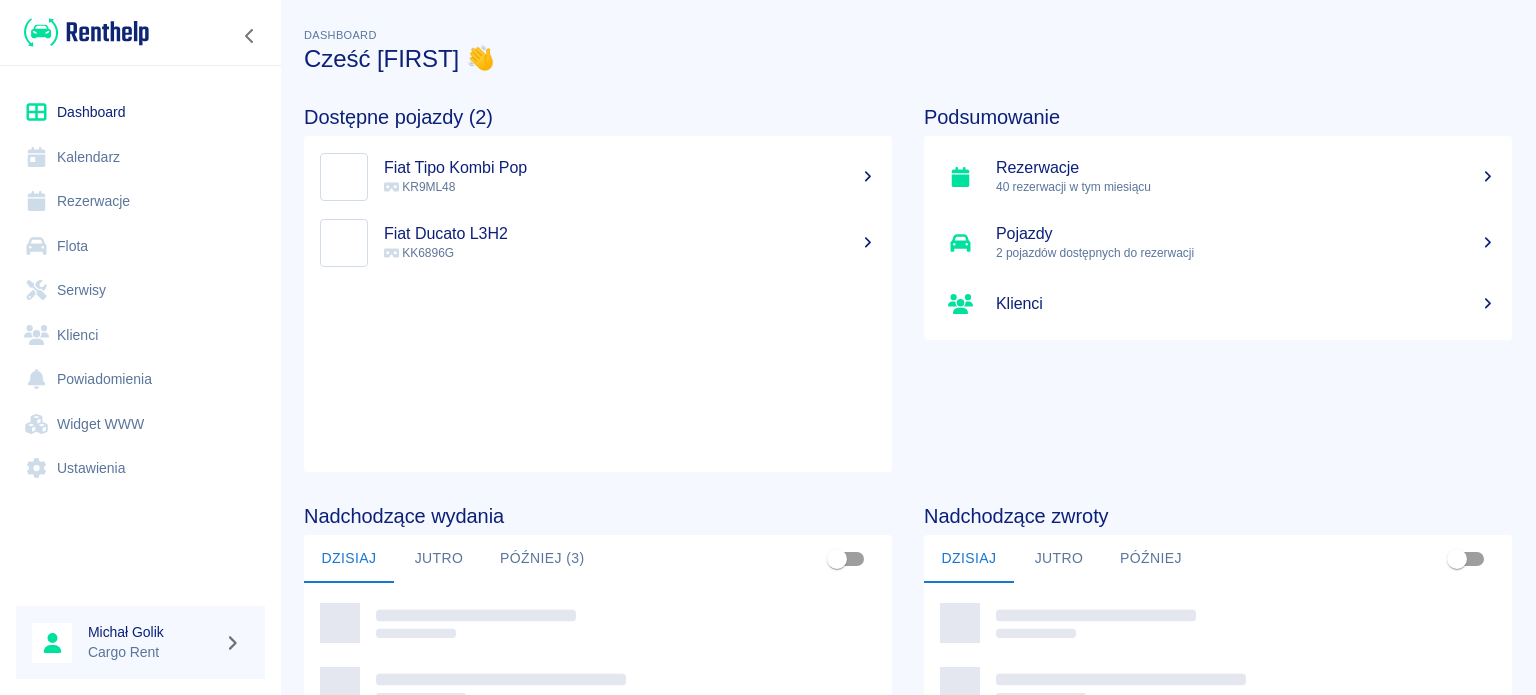scroll, scrollTop: 0, scrollLeft: 0, axis: both 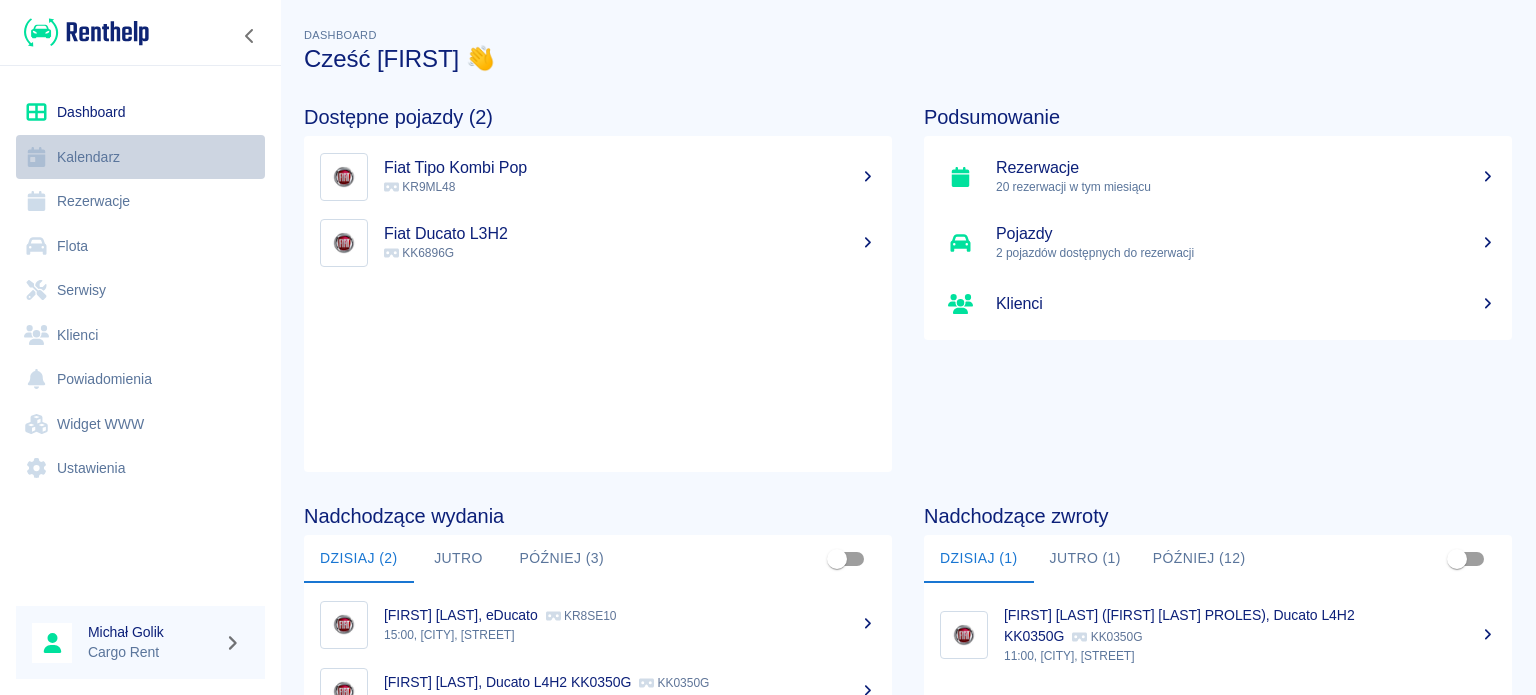 click on "Kalendarz" at bounding box center [140, 157] 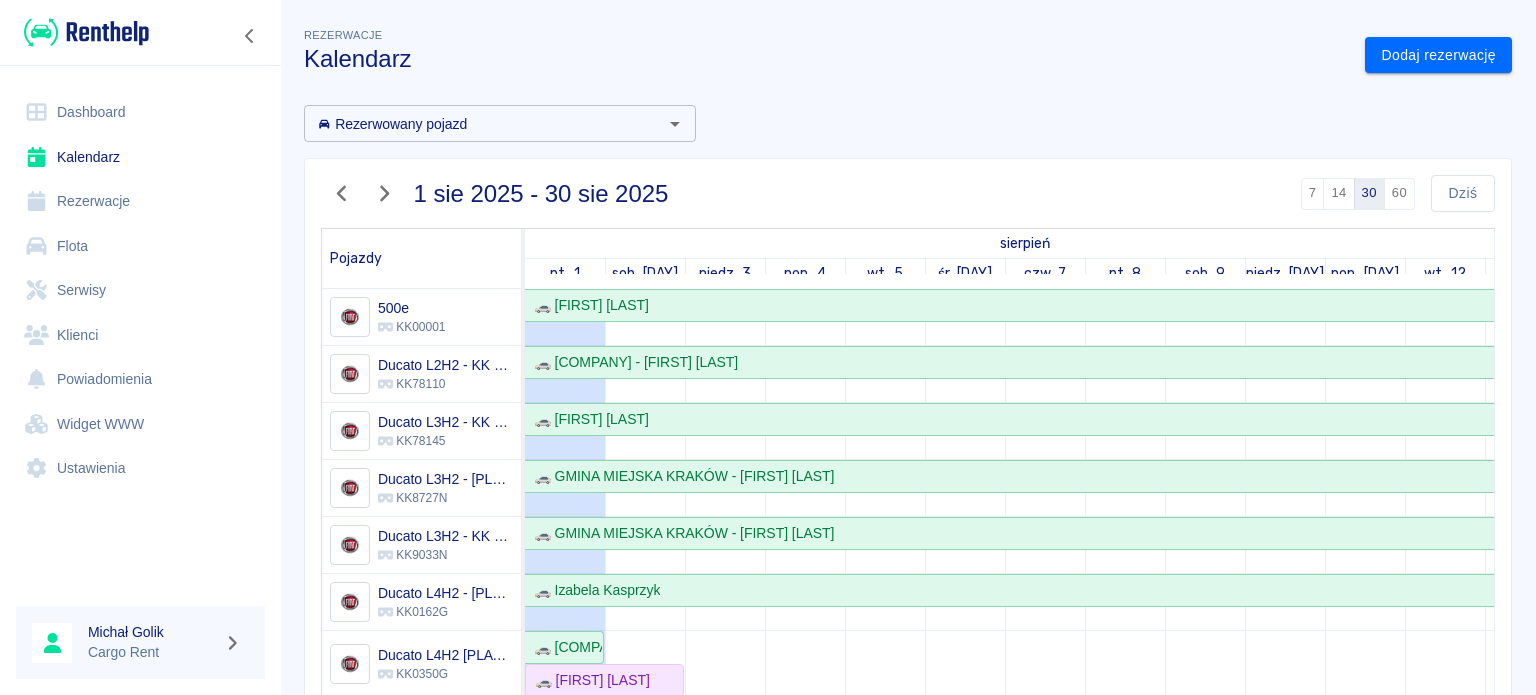 scroll, scrollTop: 186, scrollLeft: 0, axis: vertical 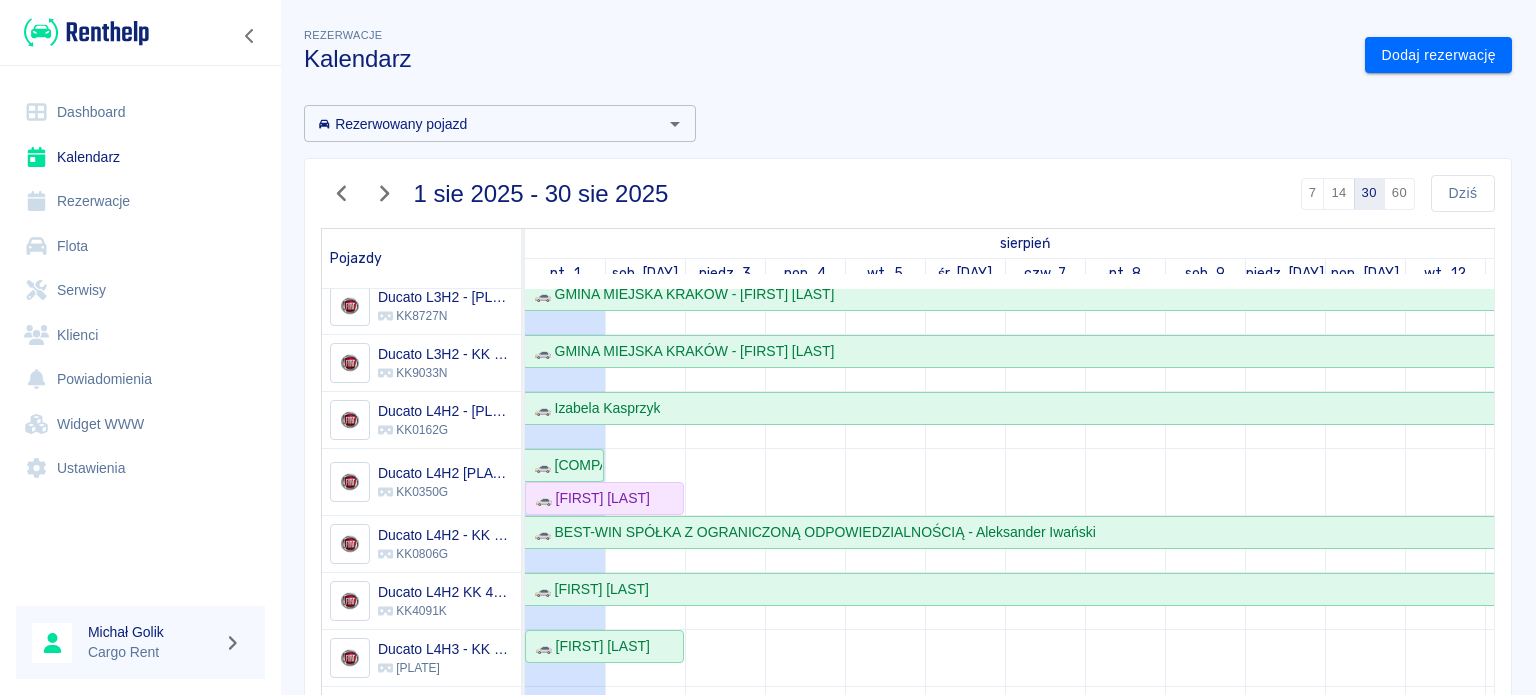 click at bounding box center [86, 32] 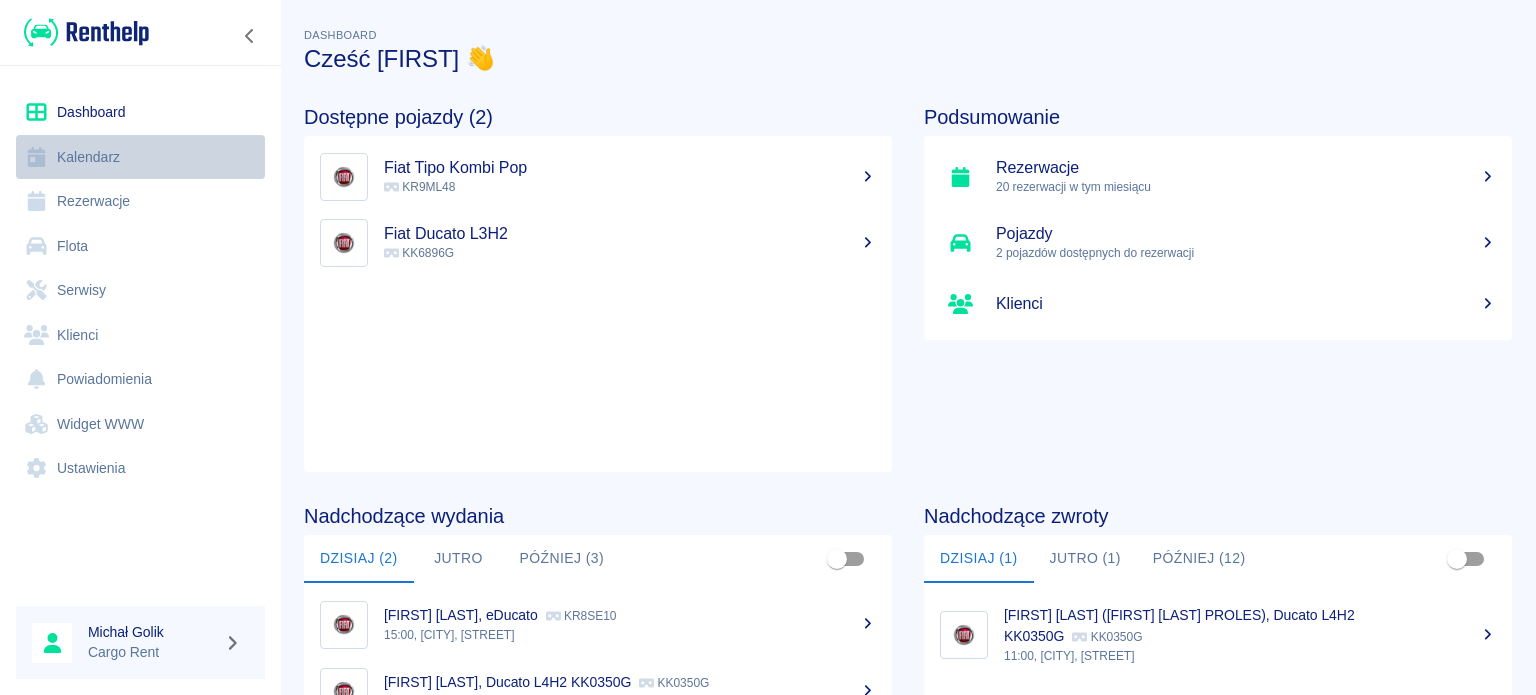 click on "Kalendarz" at bounding box center (140, 157) 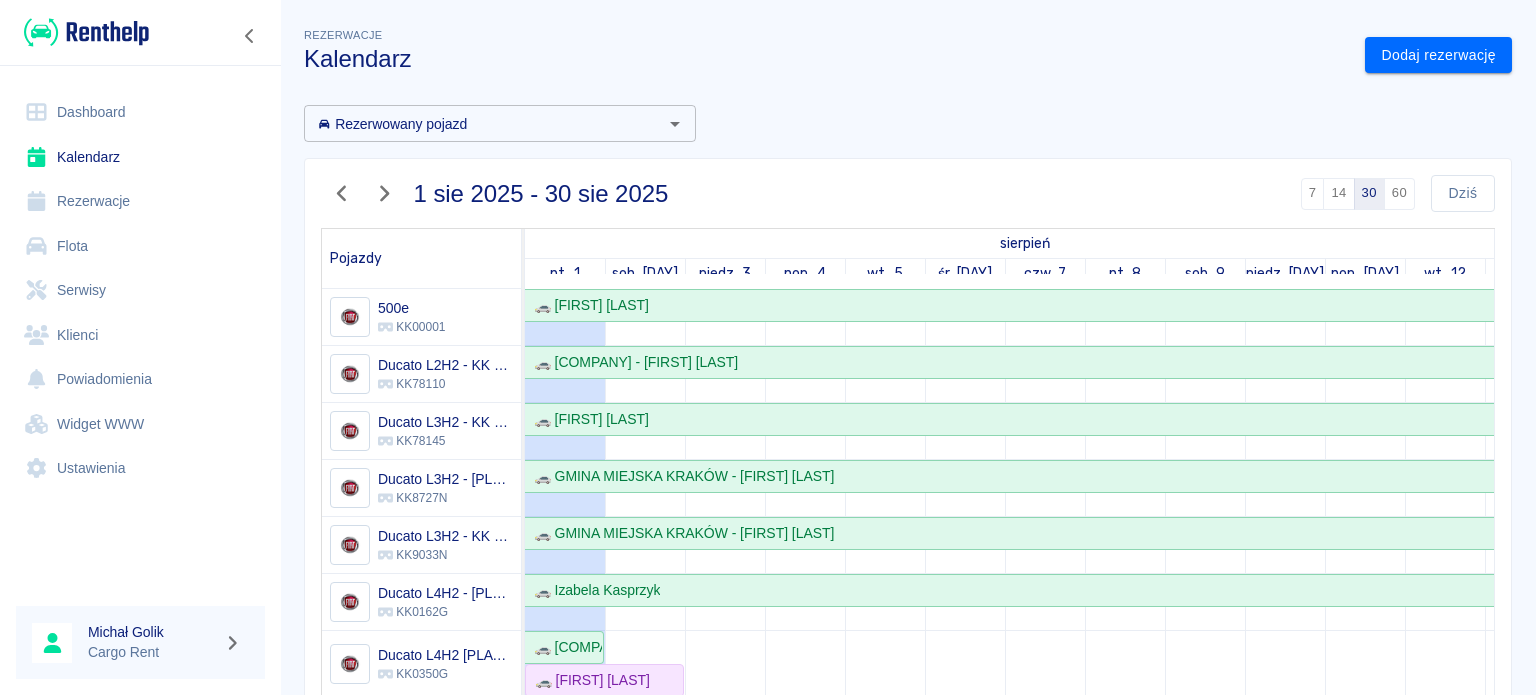 scroll, scrollTop: 176, scrollLeft: 0, axis: vertical 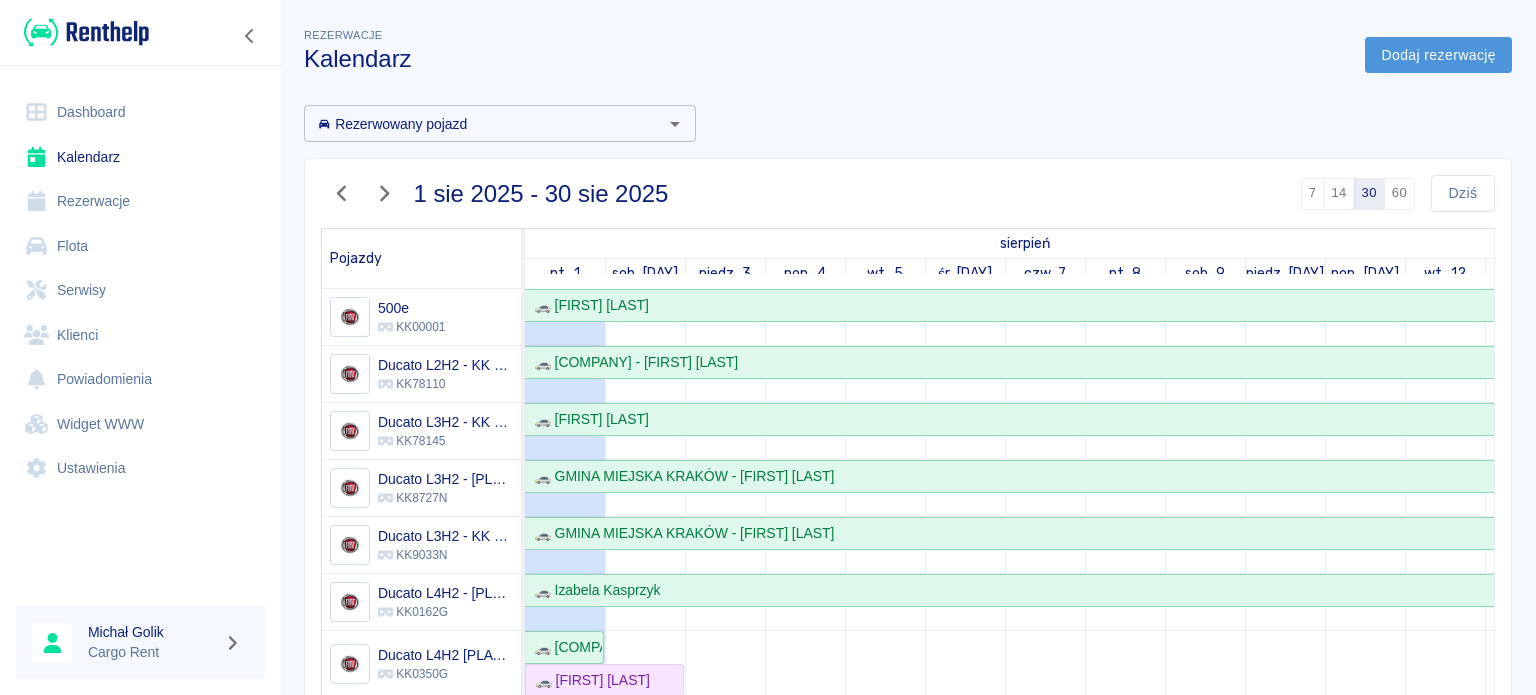 click on "Dodaj rezerwację" at bounding box center (1438, 55) 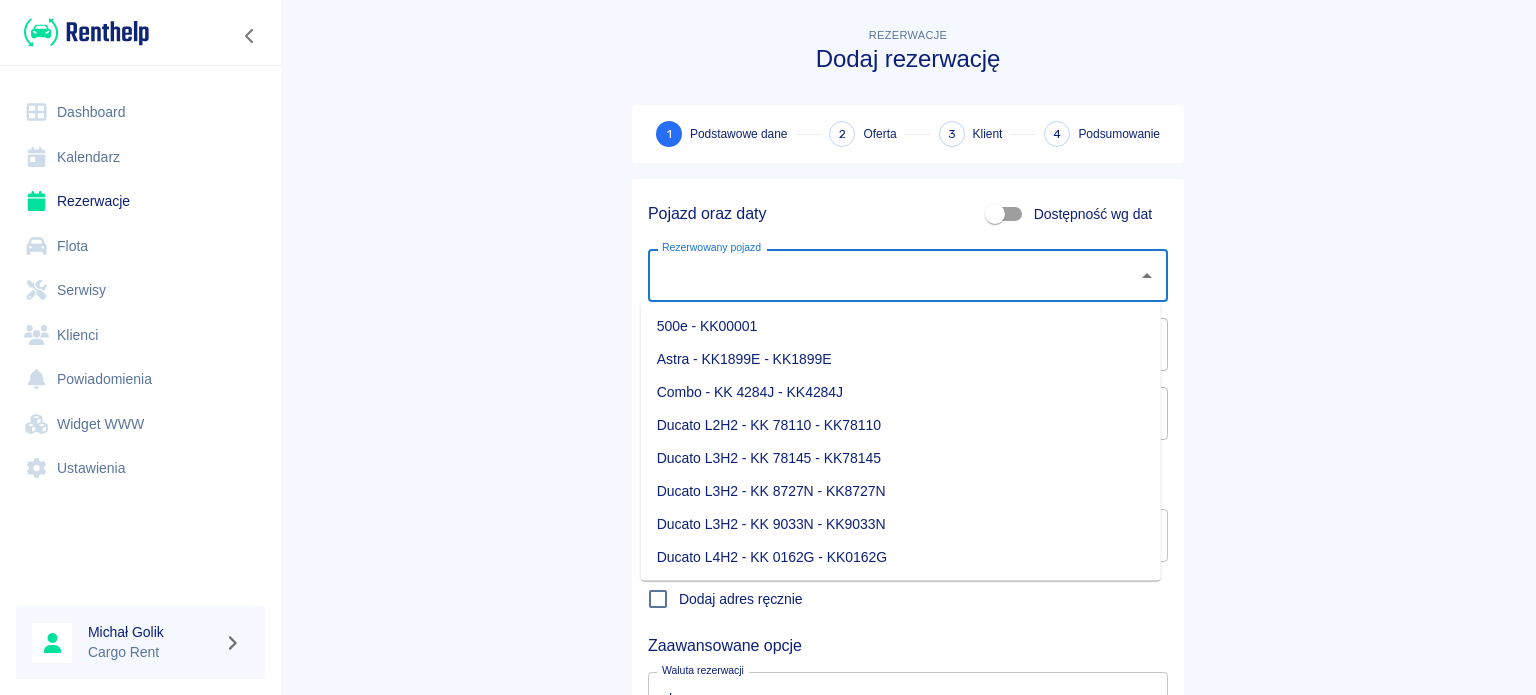 click on "Rezerwowany pojazd" at bounding box center (893, 275) 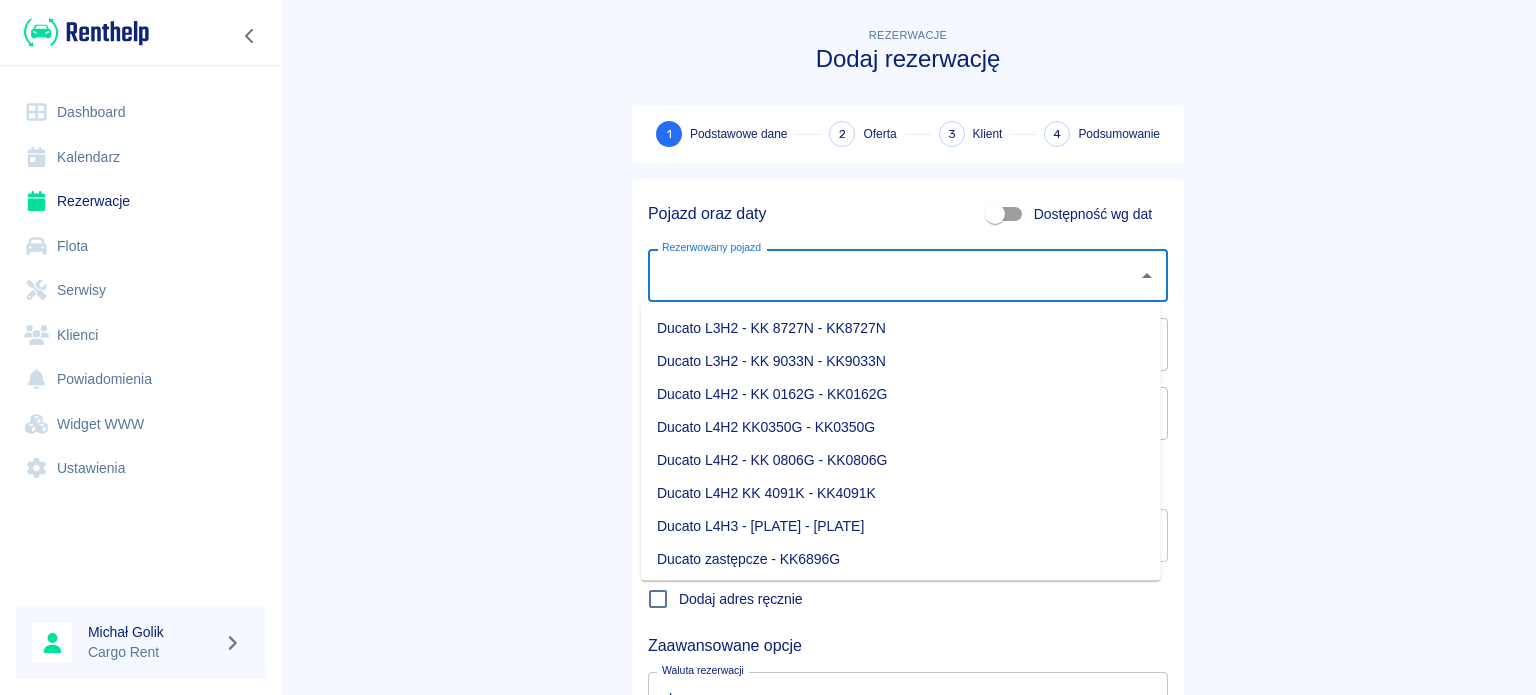 scroll, scrollTop: 164, scrollLeft: 0, axis: vertical 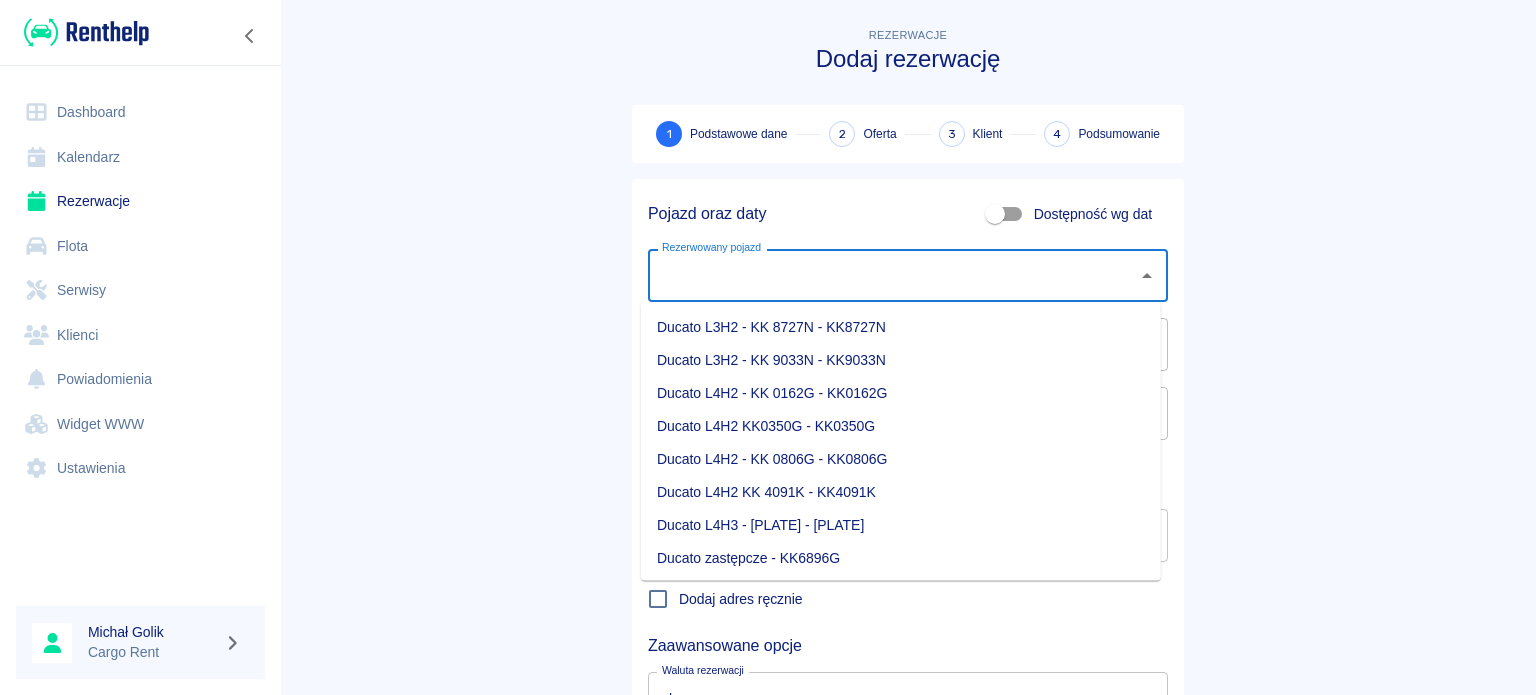 click on "Ducato L4H3 - [PLATE] - [PLATE]" at bounding box center (901, 525) 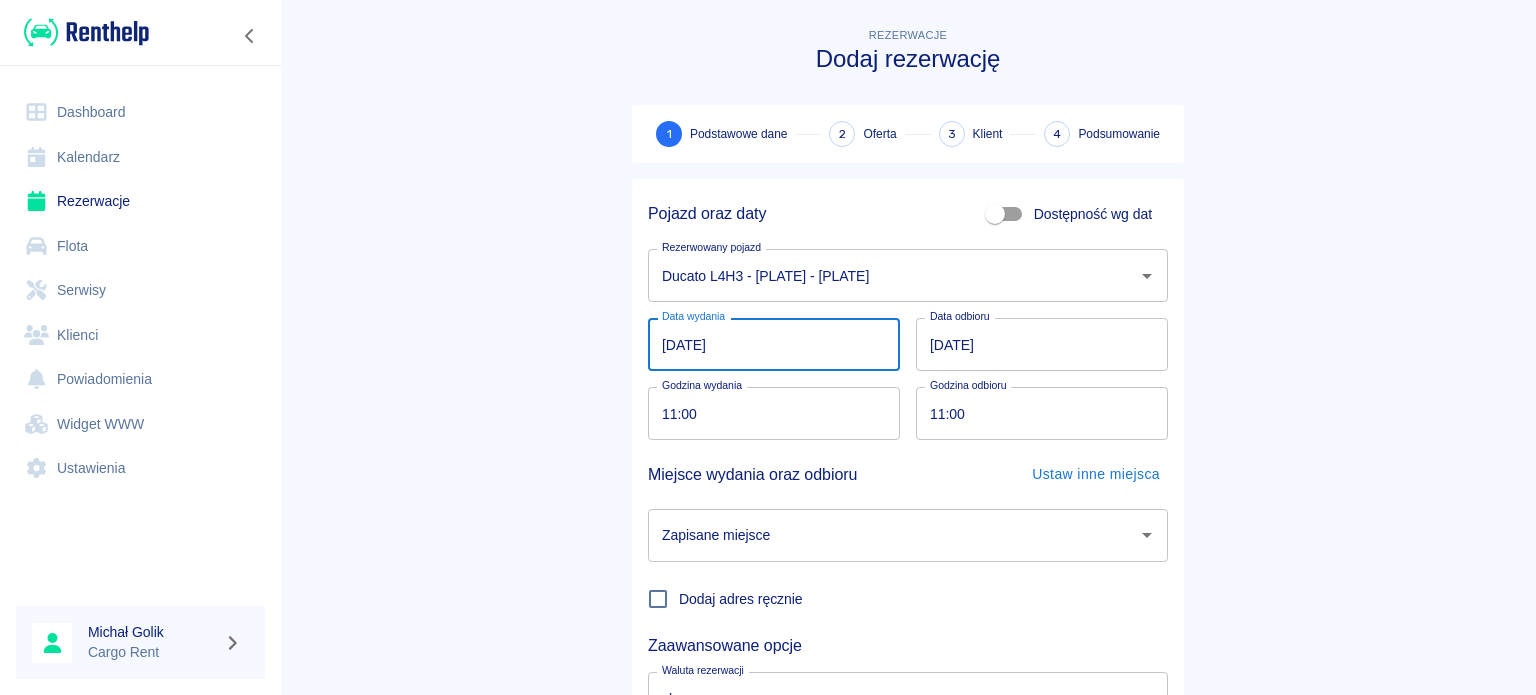 click on "[DATE]" at bounding box center (774, 344) 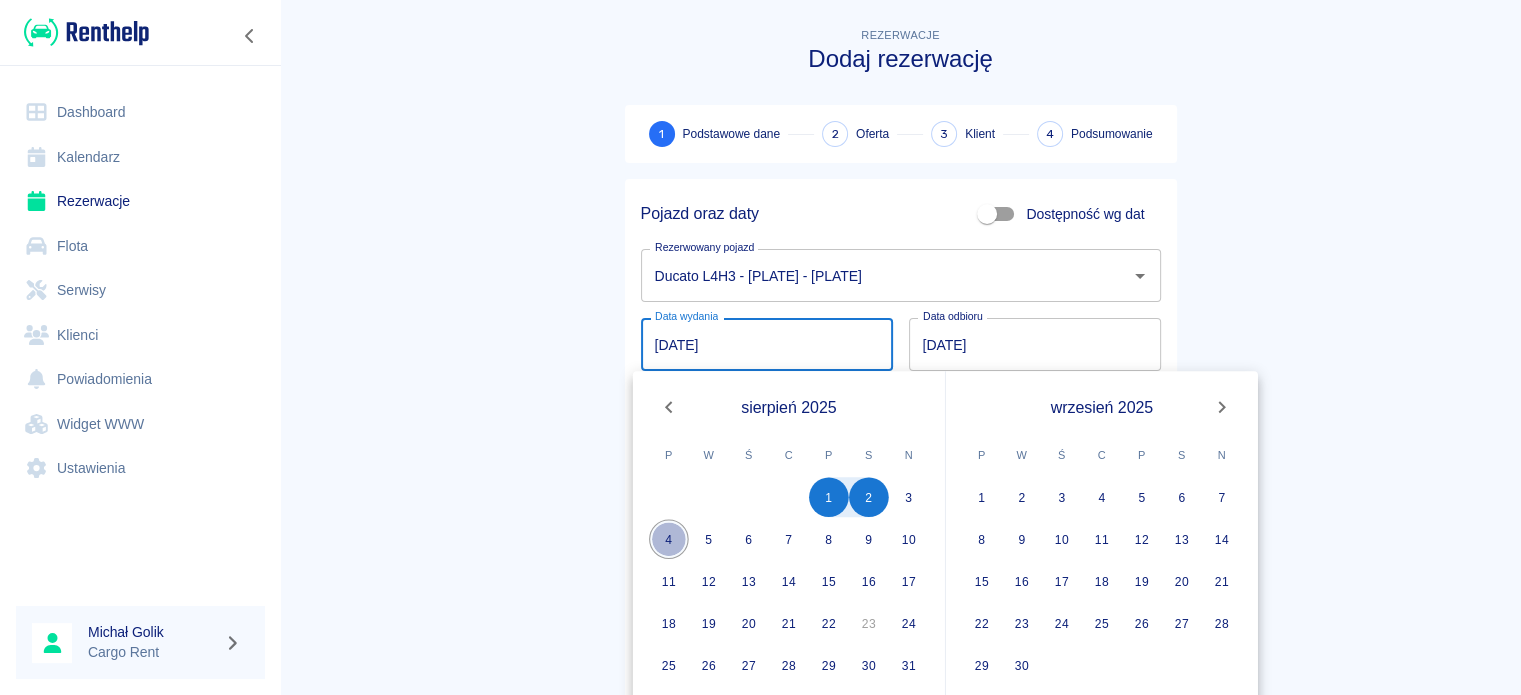 click on "4" at bounding box center (669, 539) 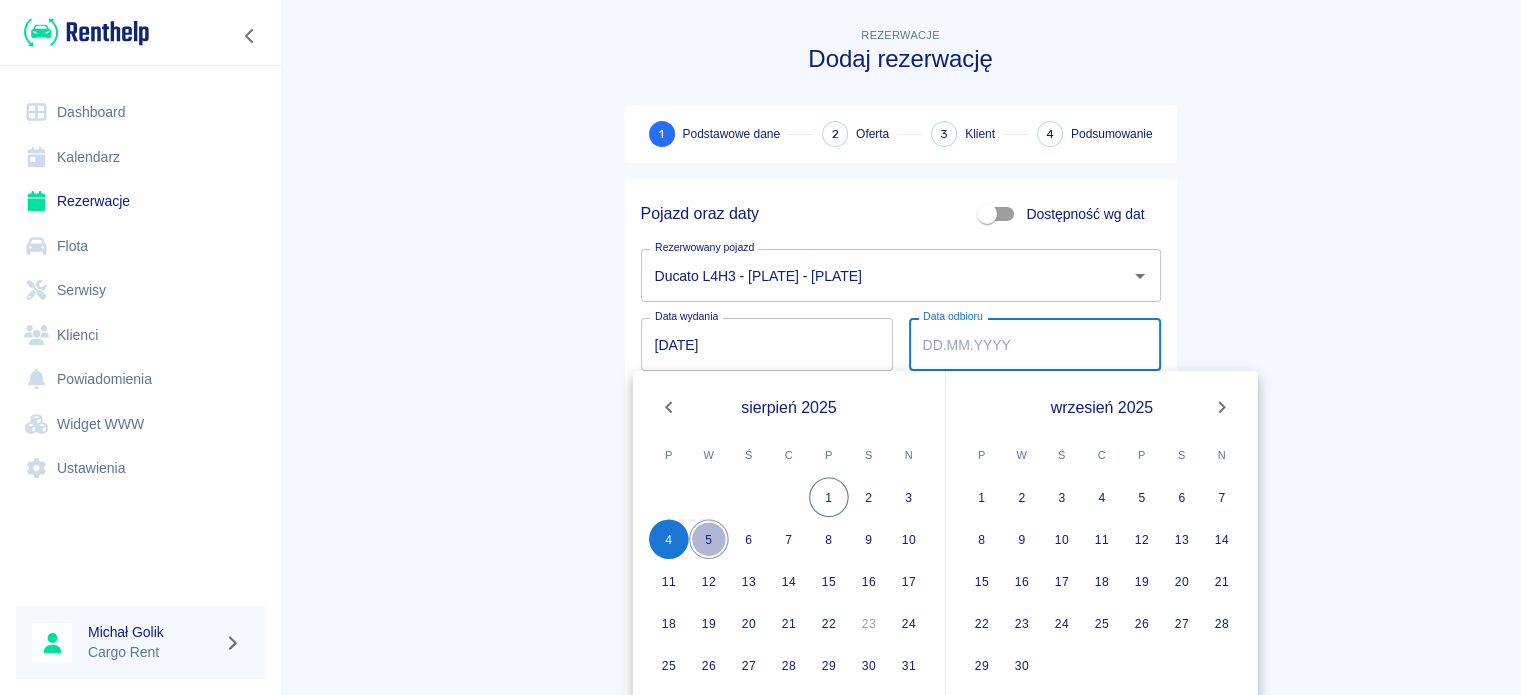 click on "5" at bounding box center [709, 539] 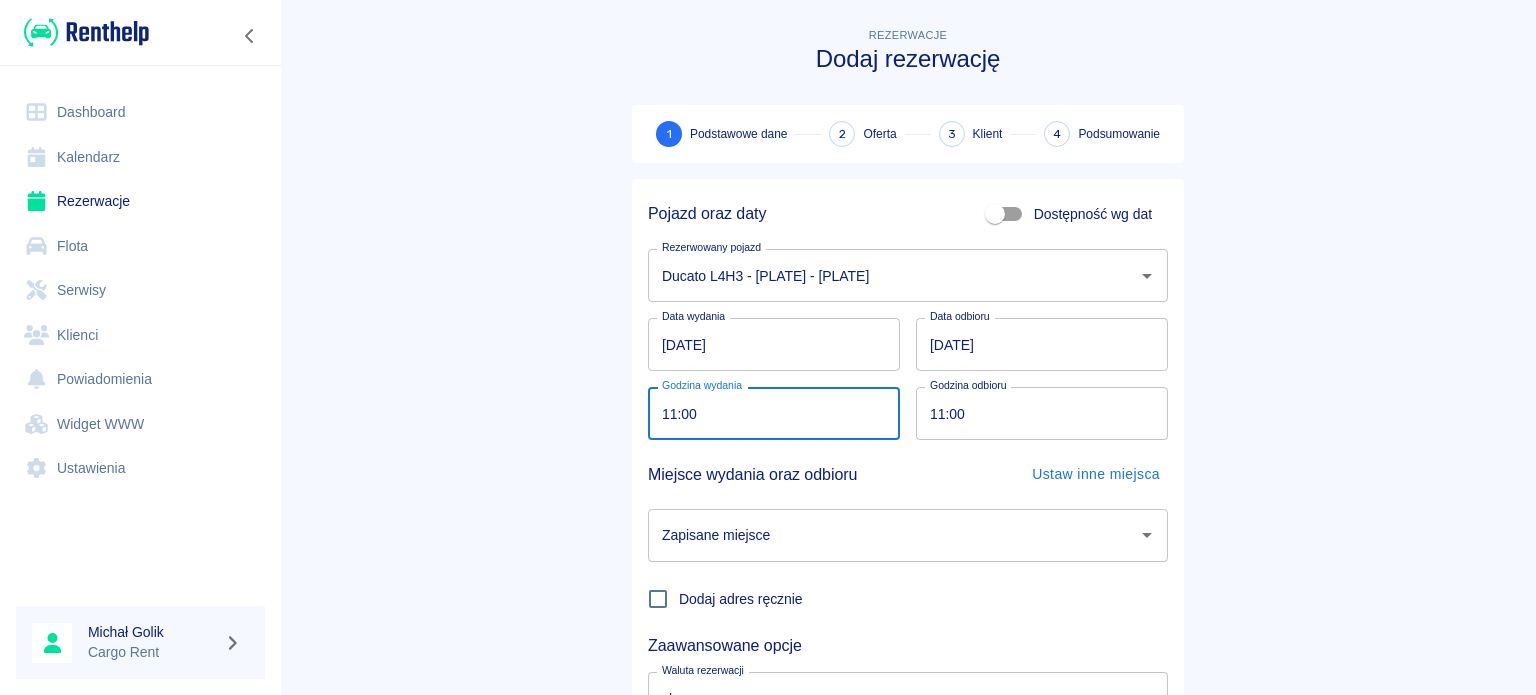 click on "11:00" at bounding box center [767, 413] 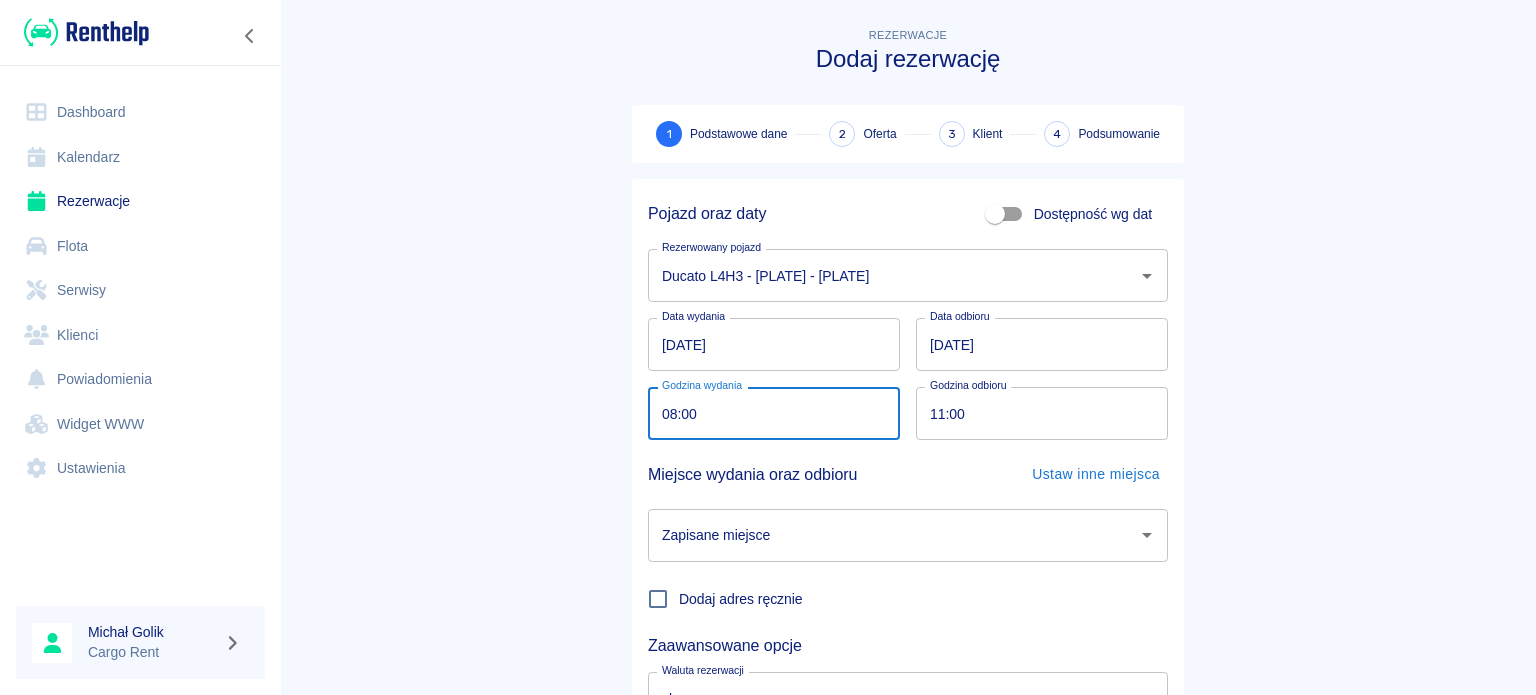 type on "08:00" 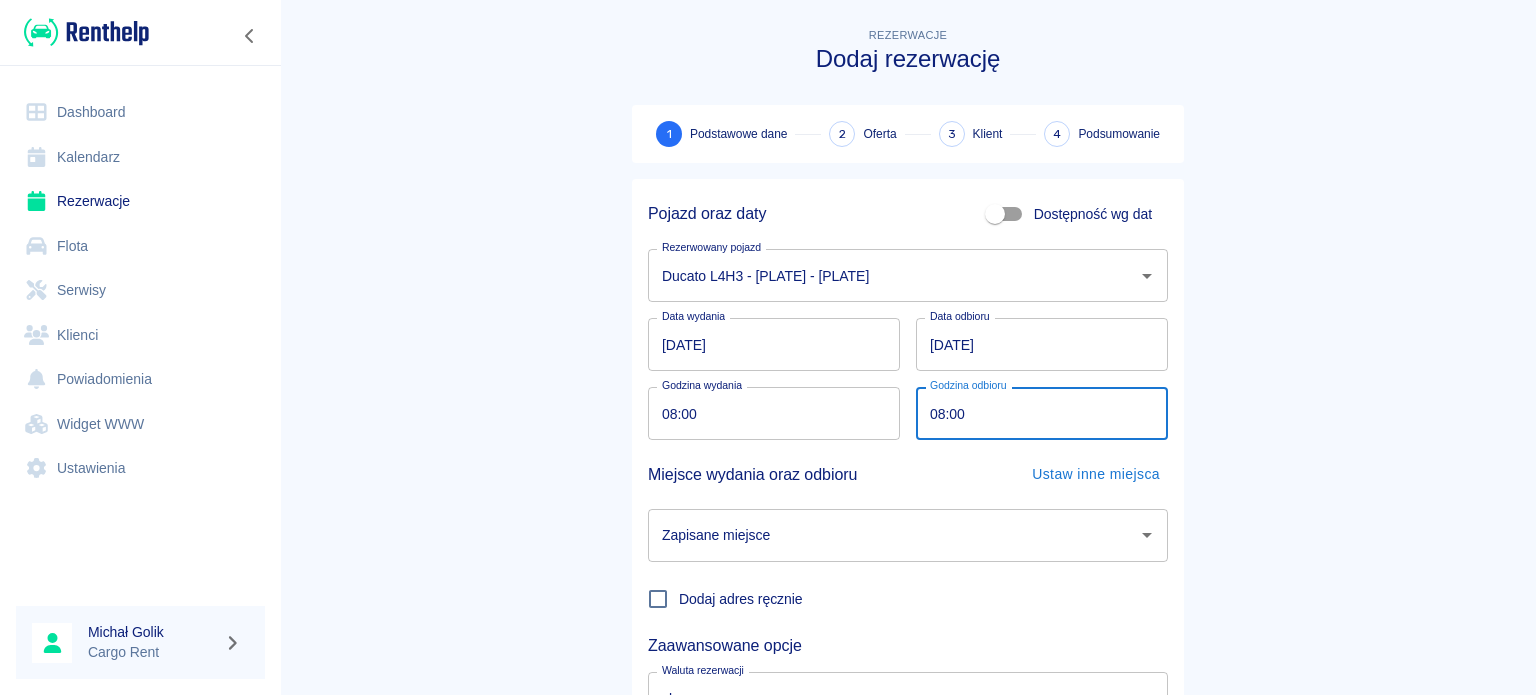 type on "08:00" 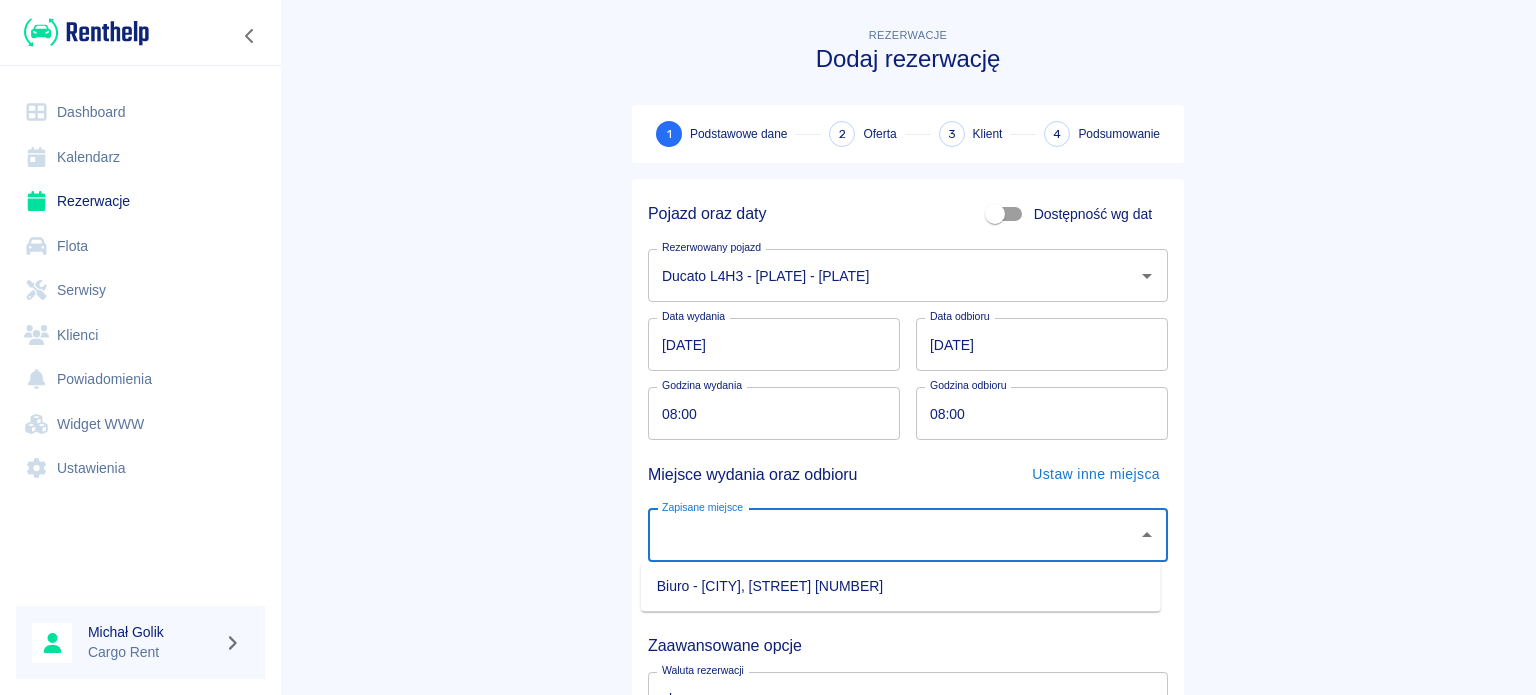 click on "Zapisane miejsce" at bounding box center (893, 535) 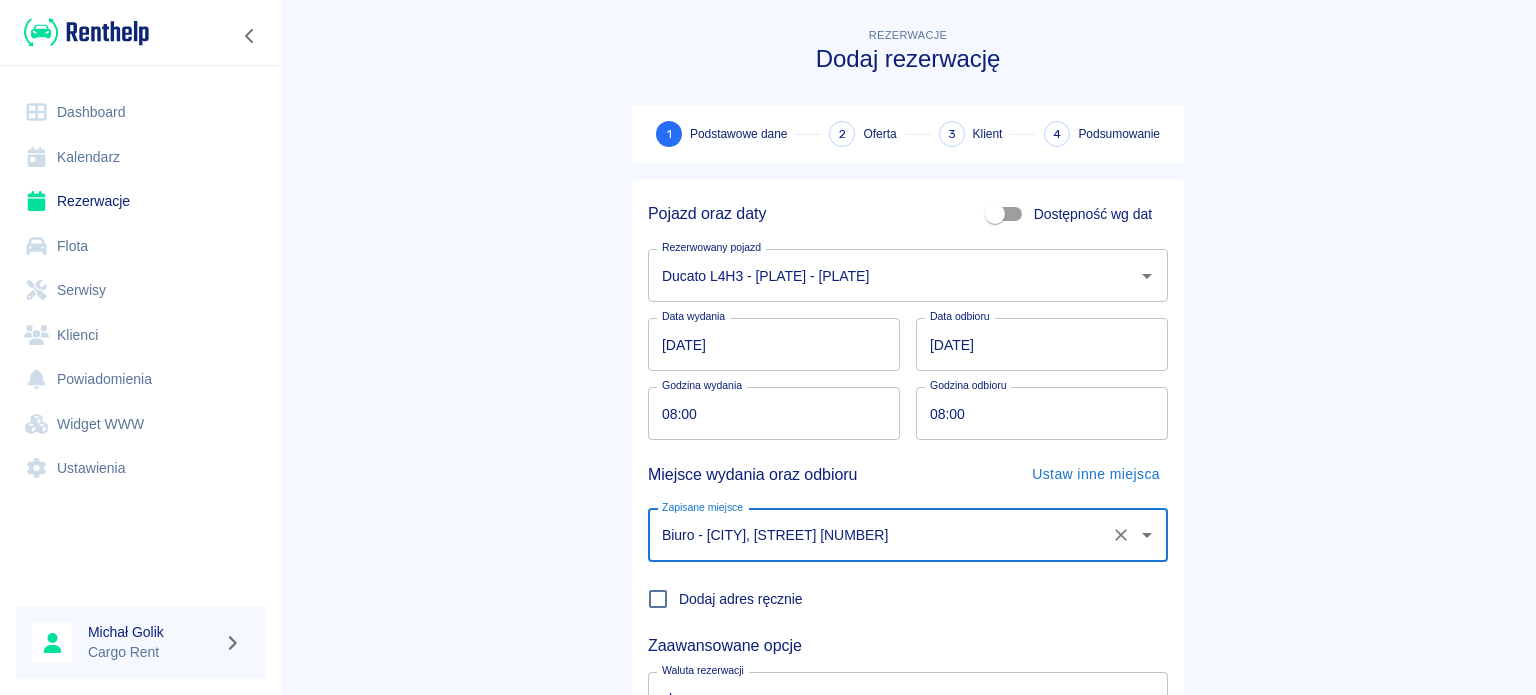 click on "Rezerwacje Dodaj rezerwację 1 Podstawowe dane 2 Oferta 3 Klient 4 Podsumowanie Pojazd oraz daty Dostępność wg dat Rezerwowany pojazd Ducato L4H3 - KK 1591J - KK1591J Rezerwowany pojazd Data wydania 04.08.2025 Data wydania Data odbioru 05.08.2025 Data odbioru Godzina wydania 08:00 Godzina wydania Godzina odbioru 08:00 Godzina odbioru Miejsce wydania oraz odbioru Ustaw inne miejsca Zapisane miejsce Biuro - [CITY], [STREET] Zapisane miejsce Dodaj adres ręcznie Zaawansowane opcje Waluta rezerwacji zł PLN Waluta rezerwacji Następny krok" at bounding box center [908, 417] 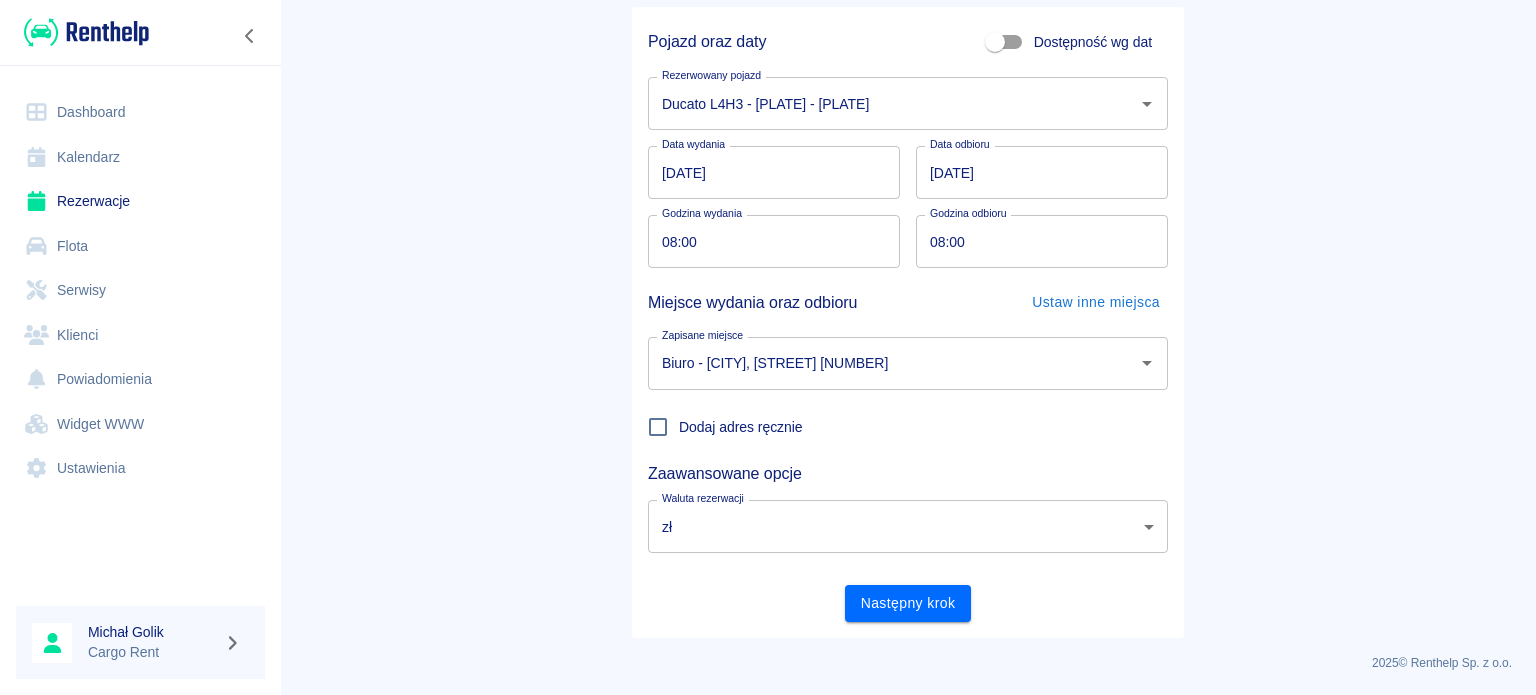 scroll, scrollTop: 172, scrollLeft: 0, axis: vertical 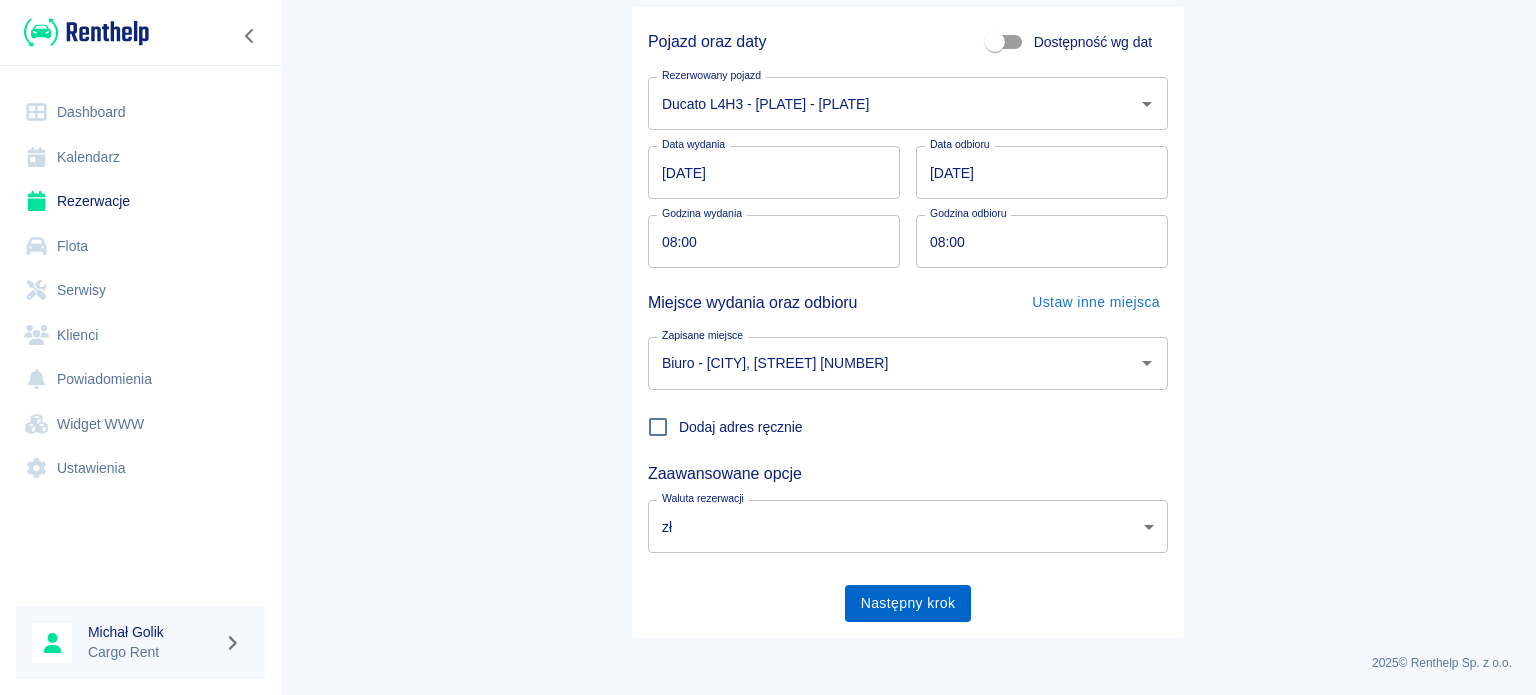click on "Następny krok" at bounding box center (908, 603) 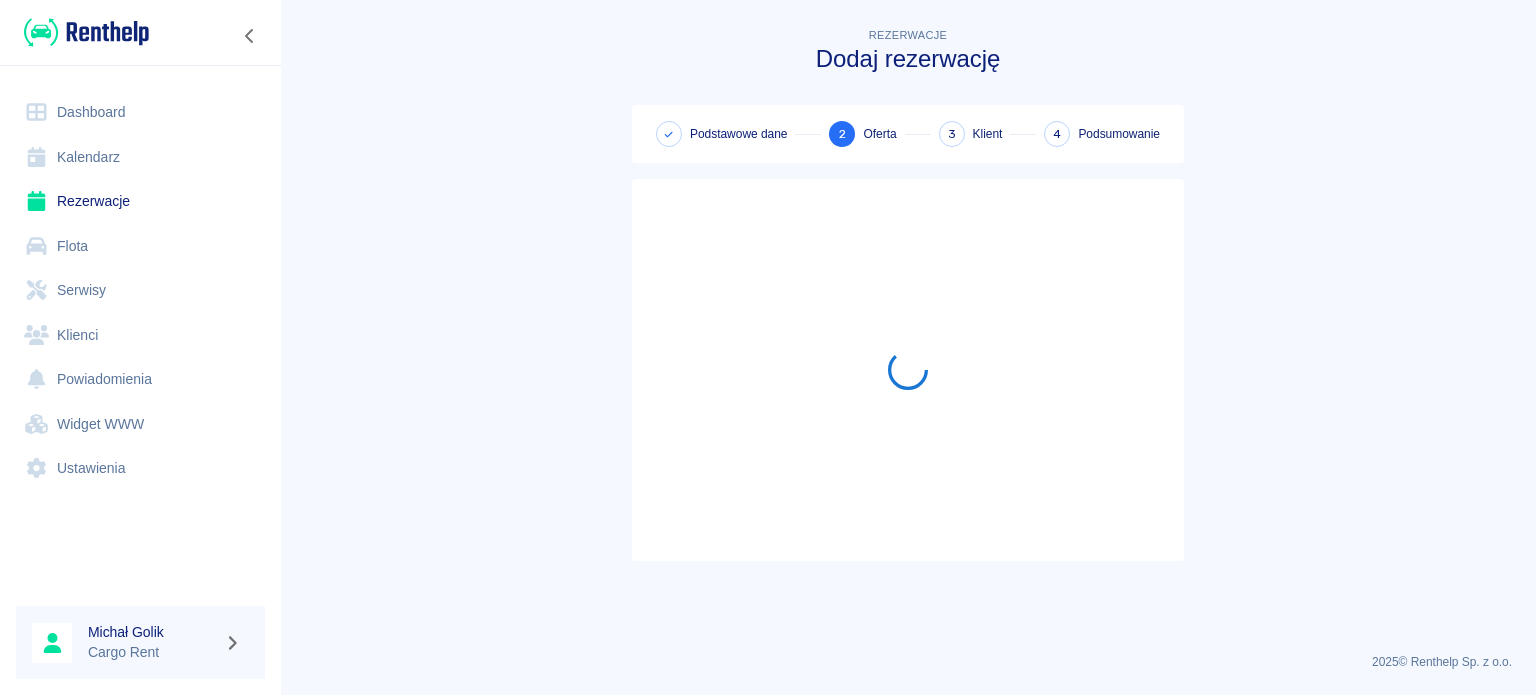 scroll, scrollTop: 0, scrollLeft: 0, axis: both 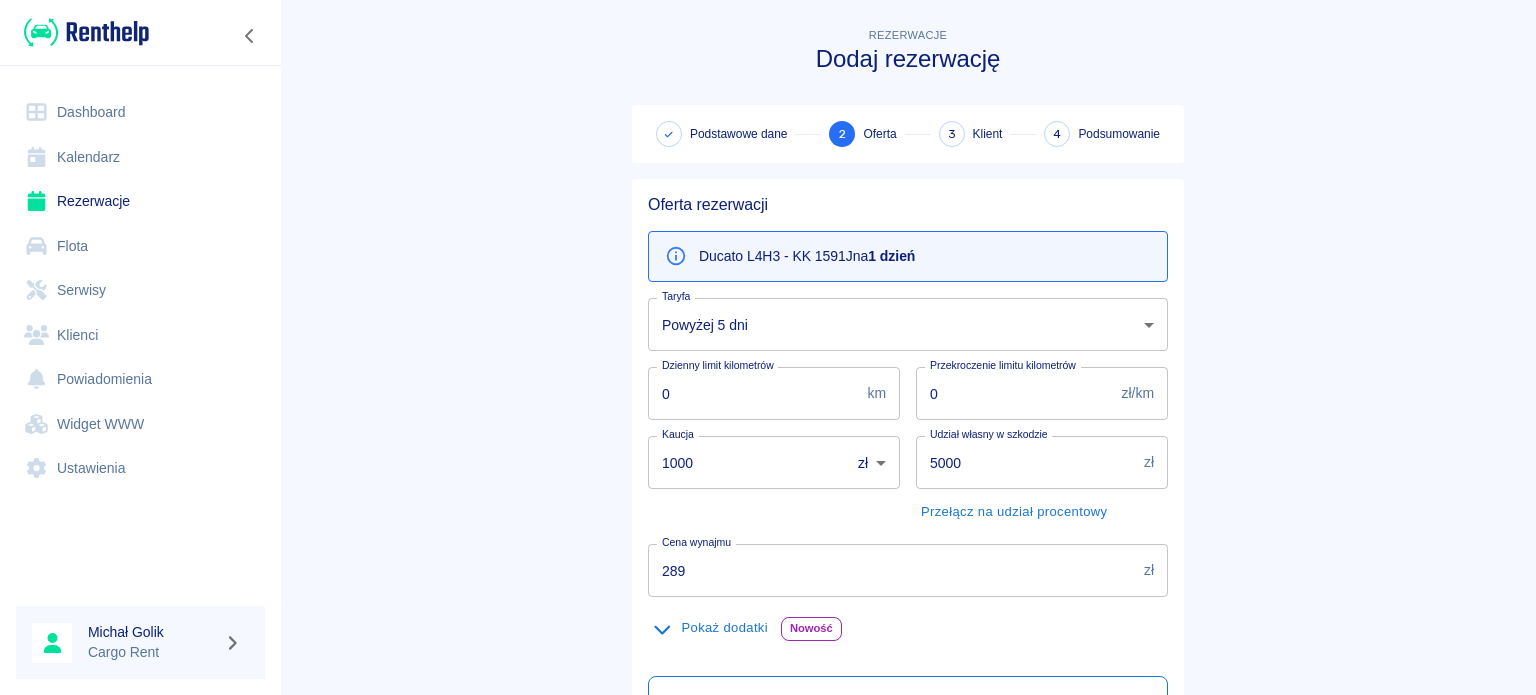 click on "Używamy plików Cookies, by zapewnić Ci najlepsze możliwe doświadczenie. Aby dowiedzieć się więcej, zapoznaj się z naszą Polityką Prywatności. Polityka Prywatności Rozumiem Dashboard Kalendarz Rezerwacje Flota Serwisy Klienci Powiadomienia Widget WWW Ustawienia [FIRST] [LAST] Cargo Rent Rezerwacje Dodaj rezerwację Podstawowe dane 2 Oferta 3 Klient 4 Podsumowanie Oferta rezerwacji Ducato L4H3 - KK 1591J na 1 dzień Taryfa Powyżej 5 dni bc549e20-c587-477b-b1fc-8a1a8dce62ed Taryfa Dzienny limit kilometrów 0 km Dzienny limit kilometrów Przekroczenie limitu kilometrów 0 zł/km Przekroczenie limitu kilometrów Kaucja 1000 zł PLN ​ Kaucja Udział własny w szkodzie 5000 zł Udział własny w szkodzie Przełącz na udział własny w szkodzie Cena wynajmu 289 zł Cena wynajmu Pokaż dodatki Nowość Ograniczenie odpowiedzialności Dziennie 29,00 zł / dziennie Udział własny w szkodzie do 1000 zł 0 ​ Zniesienie udziału własnego w szkodzie Dziennie 69,00 zł / dziennie 0 ​ Wyjazd za granicę" at bounding box center [768, 347] 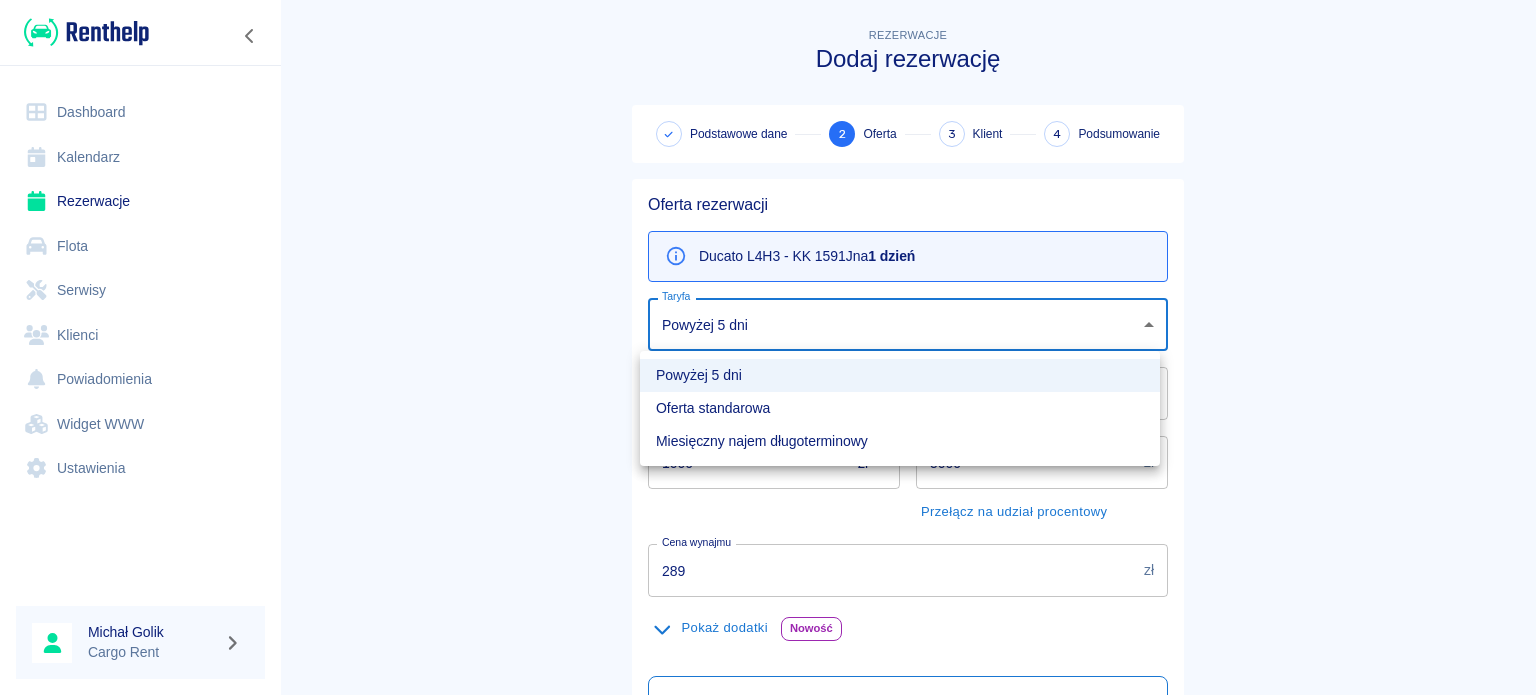 click on "Oferta standarowa" at bounding box center [900, 408] 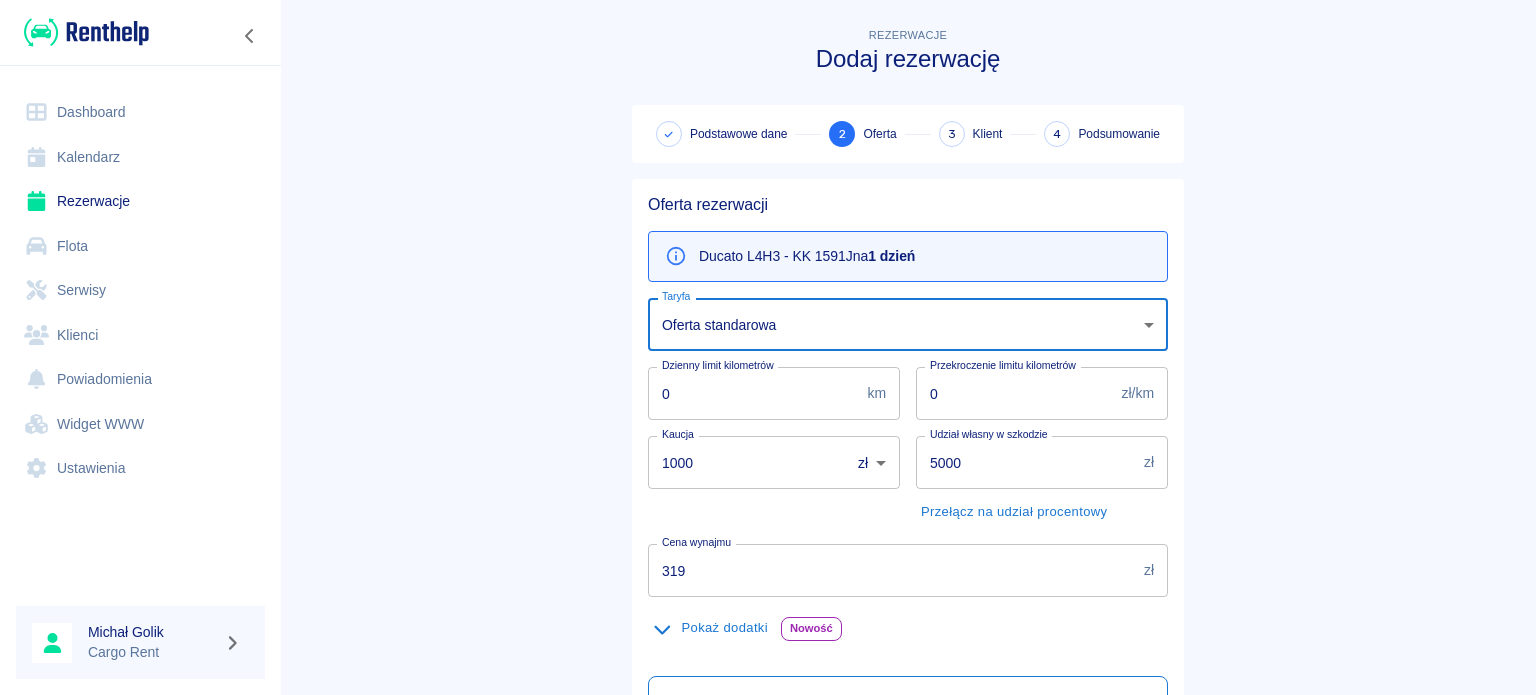 click on "Rezerwacje Dodaj rezerwację Podstawowe dane 2 Oferta 3 Klient 4 Podsumowanie Oferta rezerwacji Ducato L4H3 - KK 1591J na 1 dzień Taryfa Oferta standarowa b8f65f0d-a527-40e2-b6d7-9ee6f30439a2 Taryfa Dzienny limit kilometrów 0 km Dzienny limit kilometrów Przekroczenie limitu kilometrów 0 zł/km Przekroczenie limitu kilometrów Kaucja 1000 zł PLN ​ Kaucja Udział własny w szkodzie 5000 zł Udział własny w szkodzie Przełącz na udział procentowy Cena wynajmu 319 zł Cena wynajmu Pokaż dodatki Nowość Ograniczenie odpowiedzialności Dziennie 29,00 zł / dziennie Udział własny w szkodzie do 1000 zł 0 ​ Zniesienie udziału własnego w szkodzie Dziennie 69,00 zł / dziennie 0 ​ Wyjazd za granicę Jednorazowo 199,00 zł 0 ​ + Dodaj rabat Podsumowanie Cena wynajmu 319,00 zł Suma całkowita 319,00 zł Dodaj notatkę do umowy Poprzedni krok Następny krok" at bounding box center [908, 507] 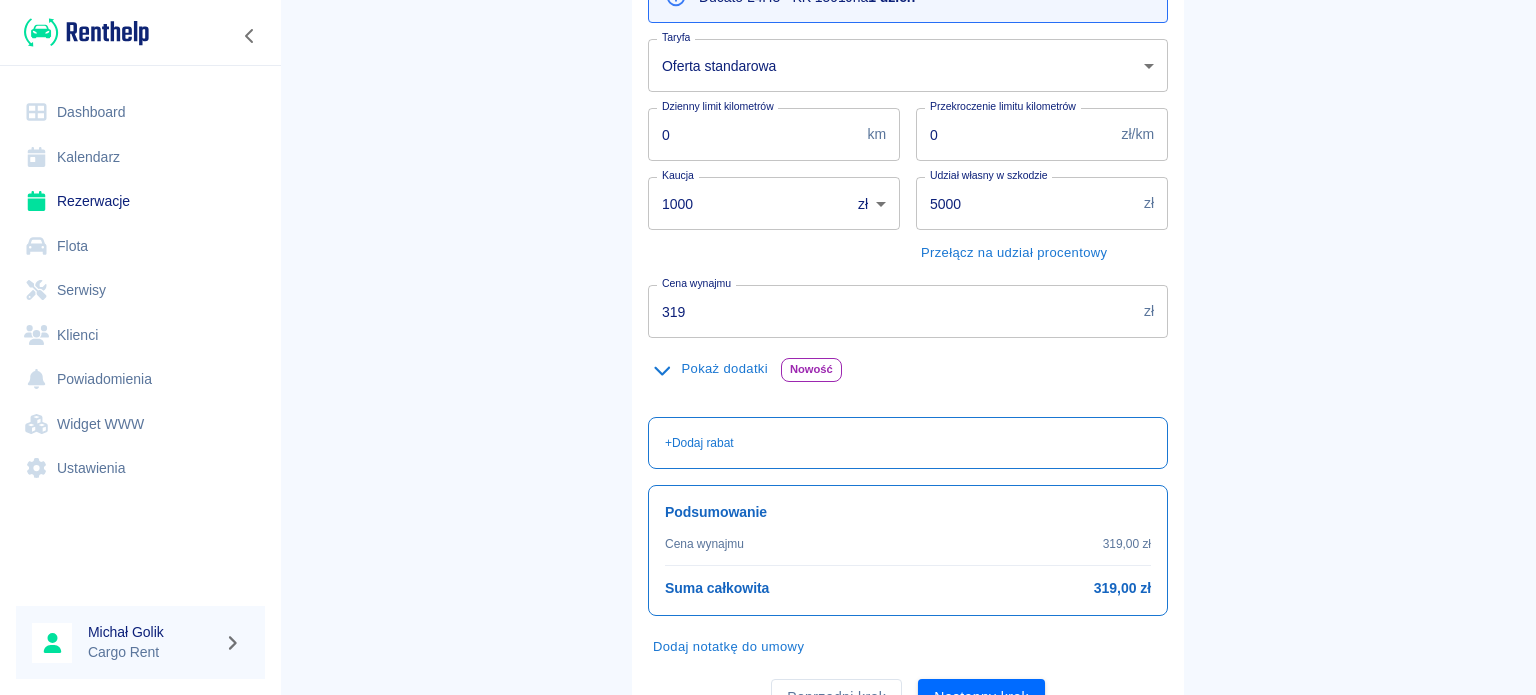 scroll, scrollTop: 260, scrollLeft: 0, axis: vertical 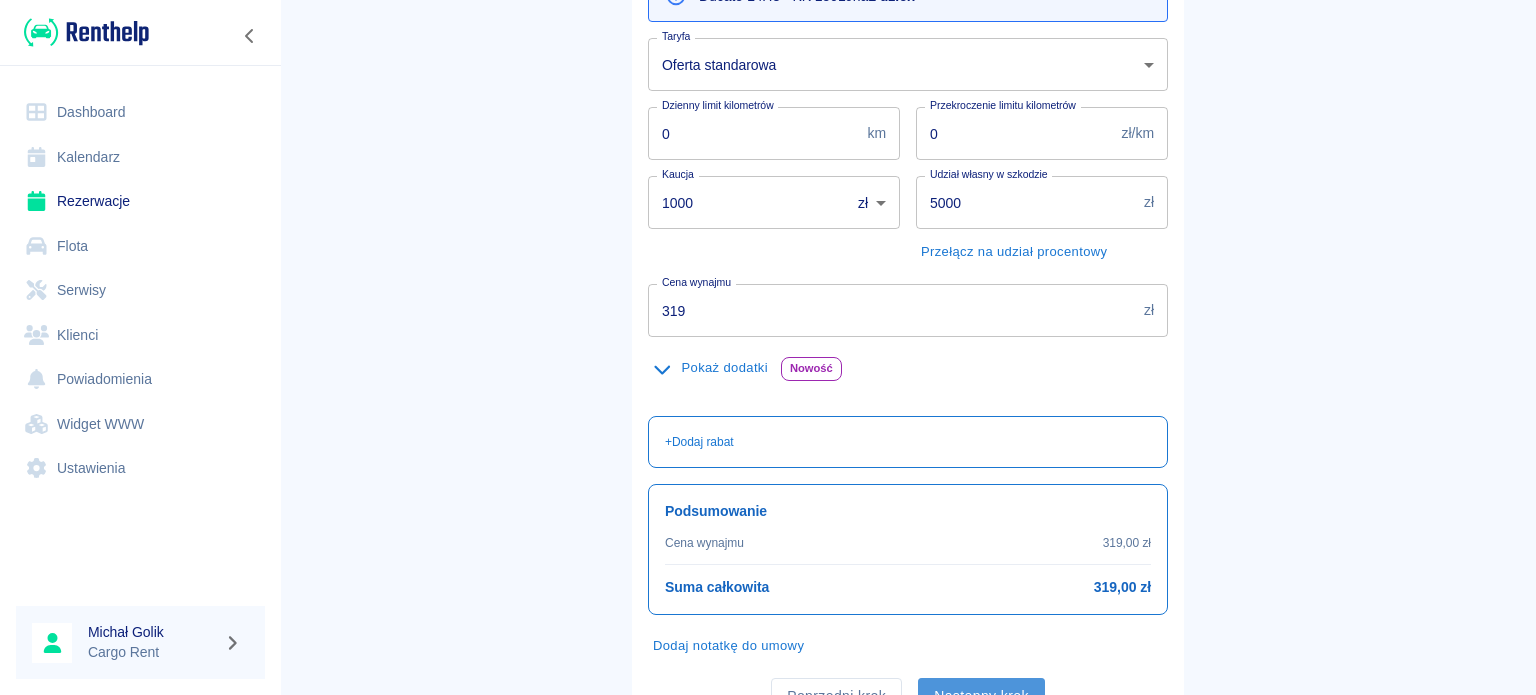 click on "Następny krok" at bounding box center (981, 696) 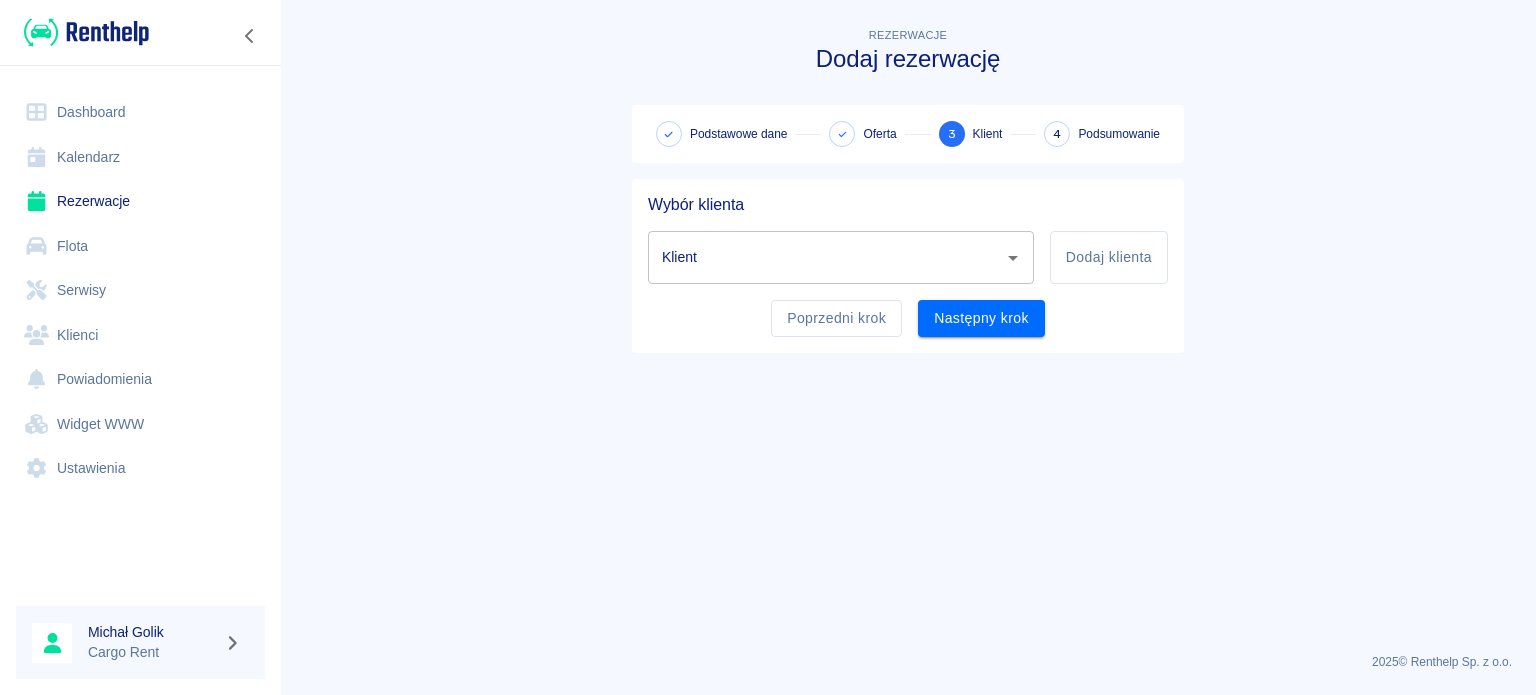 click on "Klient" at bounding box center (841, 257) 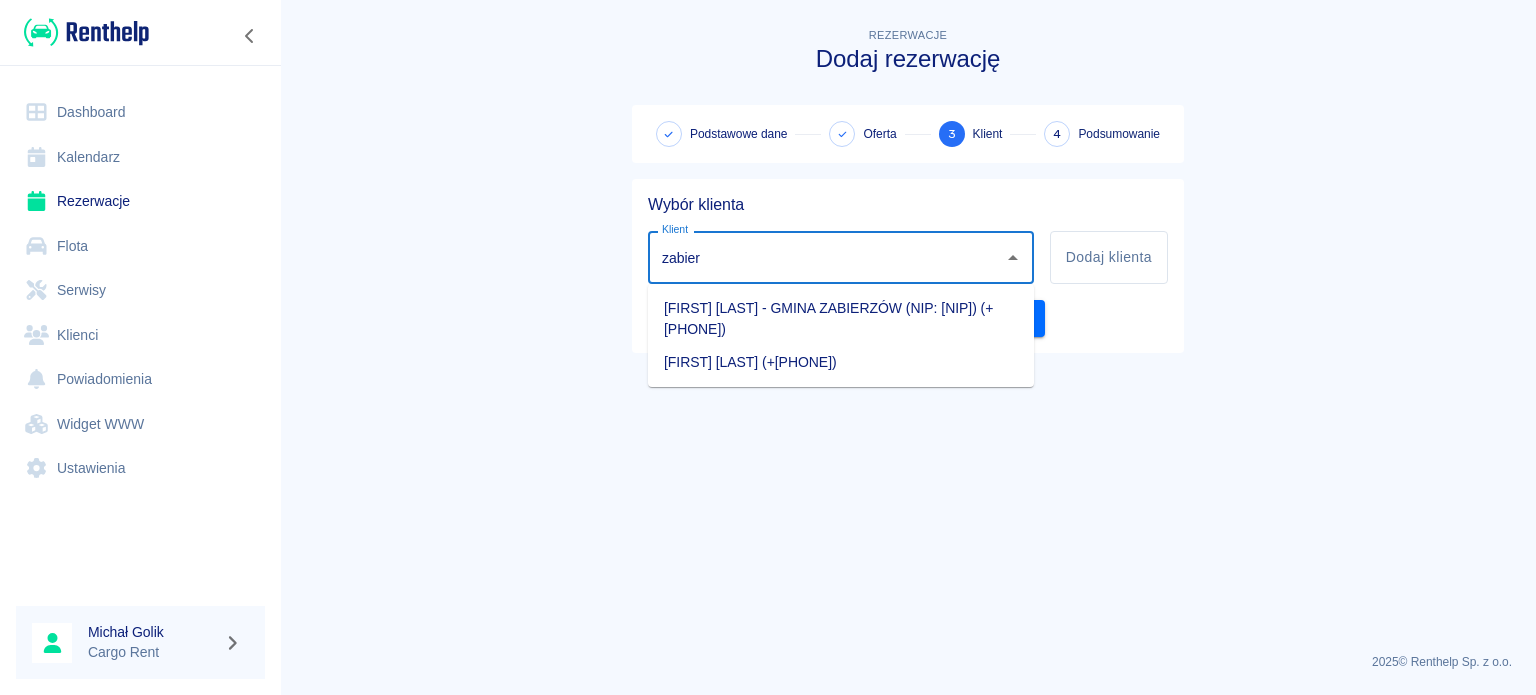 click on "[FIRST] [LAST] (+[PHONE])" at bounding box center (841, 362) 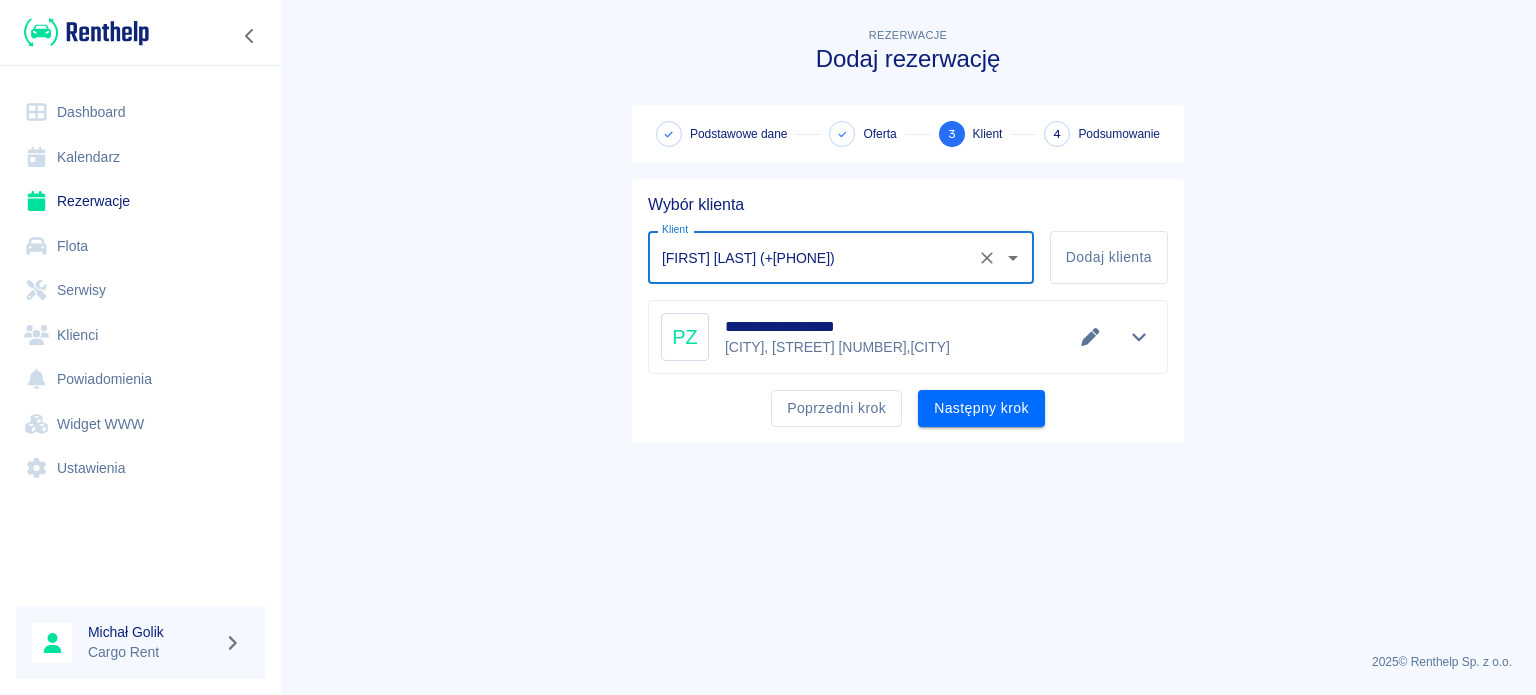 type on "[FIRST] [LAST] (+[PHONE])" 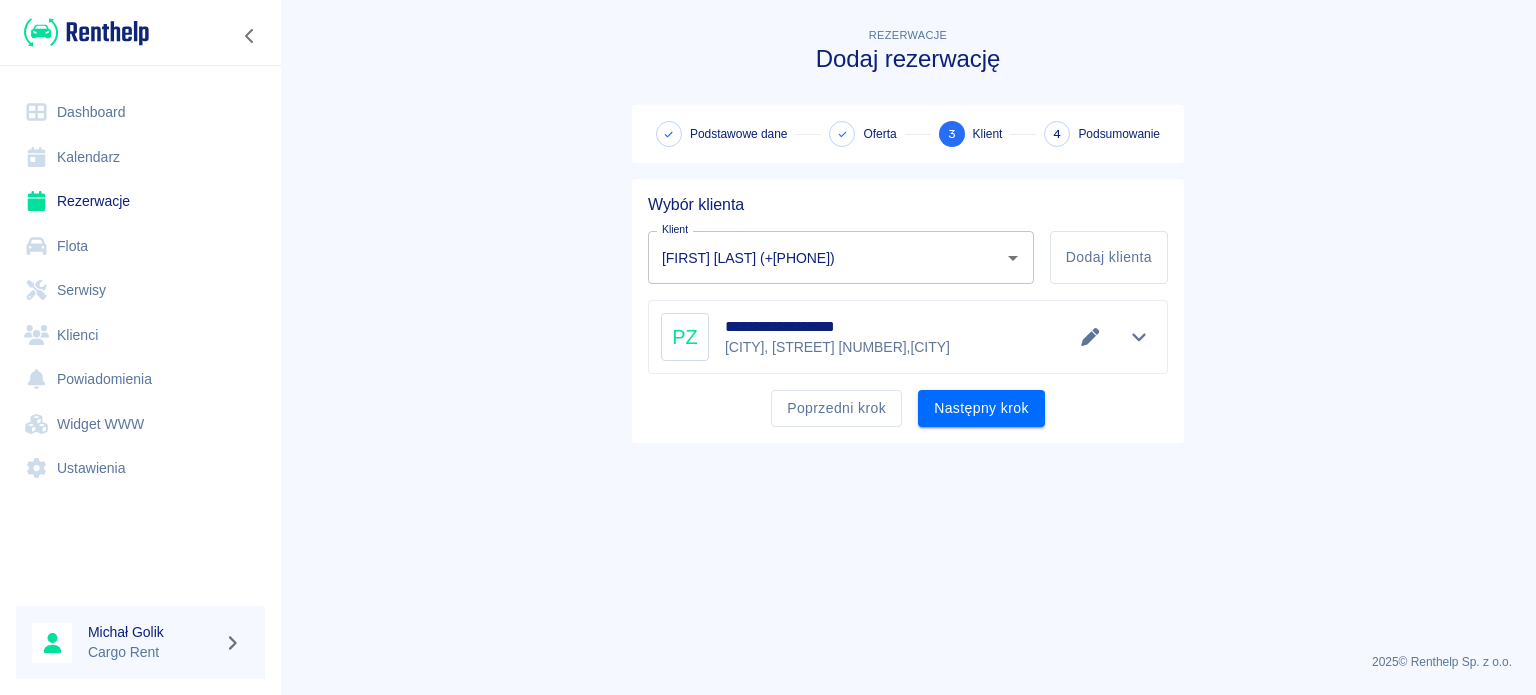 click on "**********" at bounding box center (908, 311) 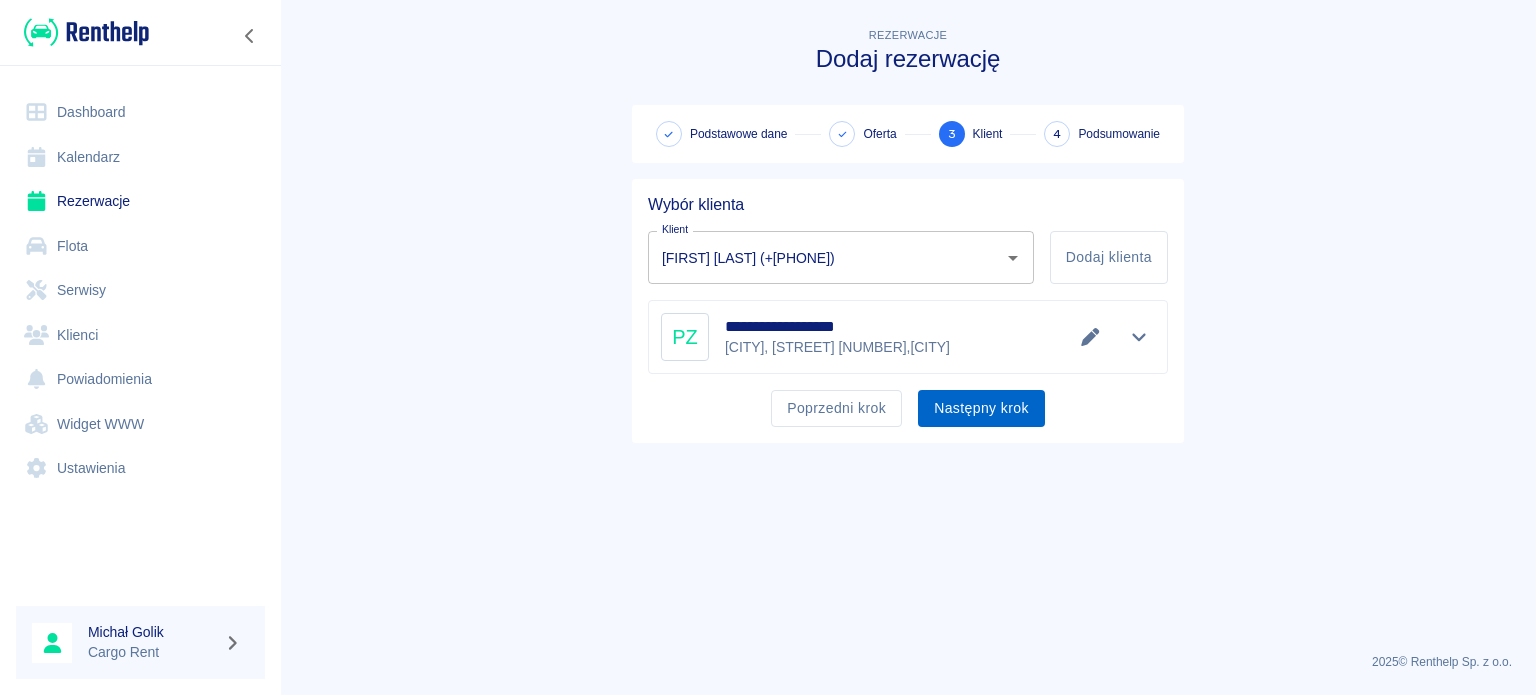 click on "Następny krok" at bounding box center (981, 408) 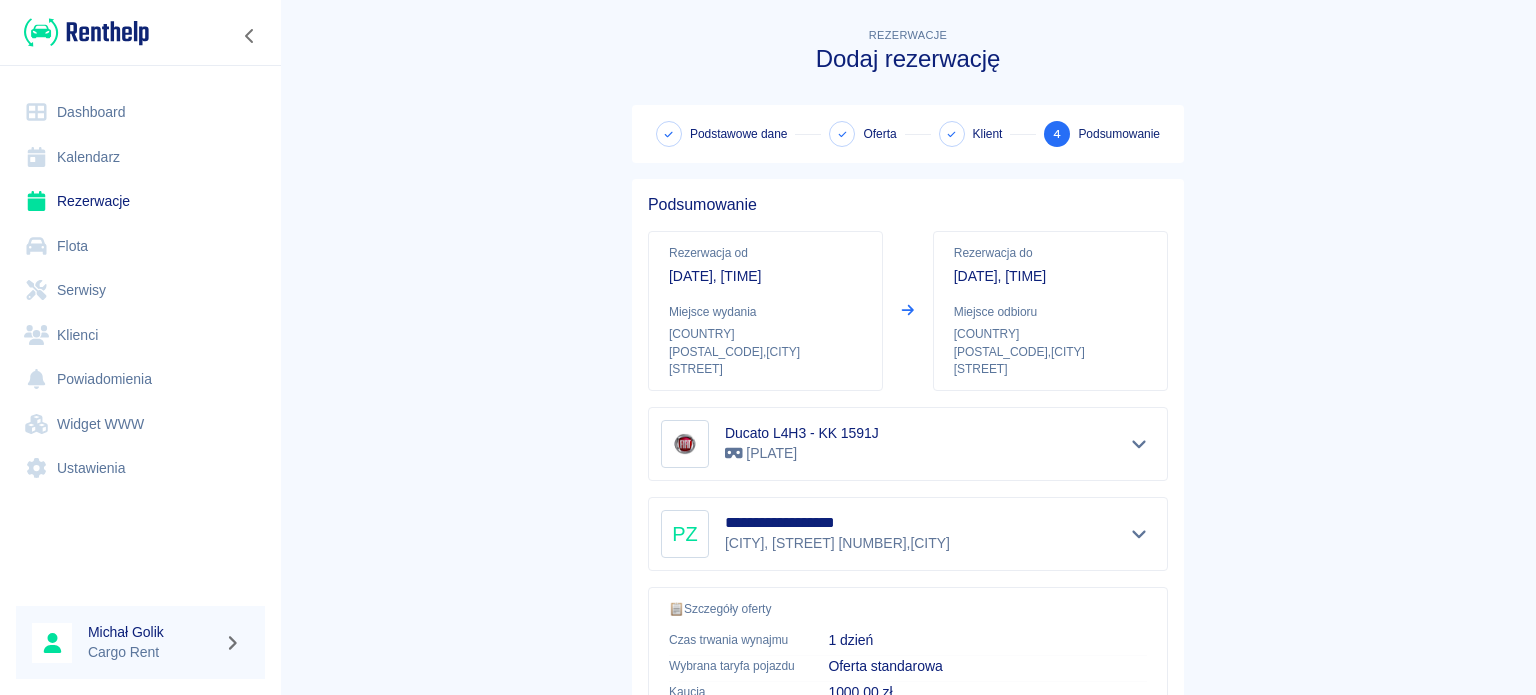 scroll, scrollTop: 380, scrollLeft: 0, axis: vertical 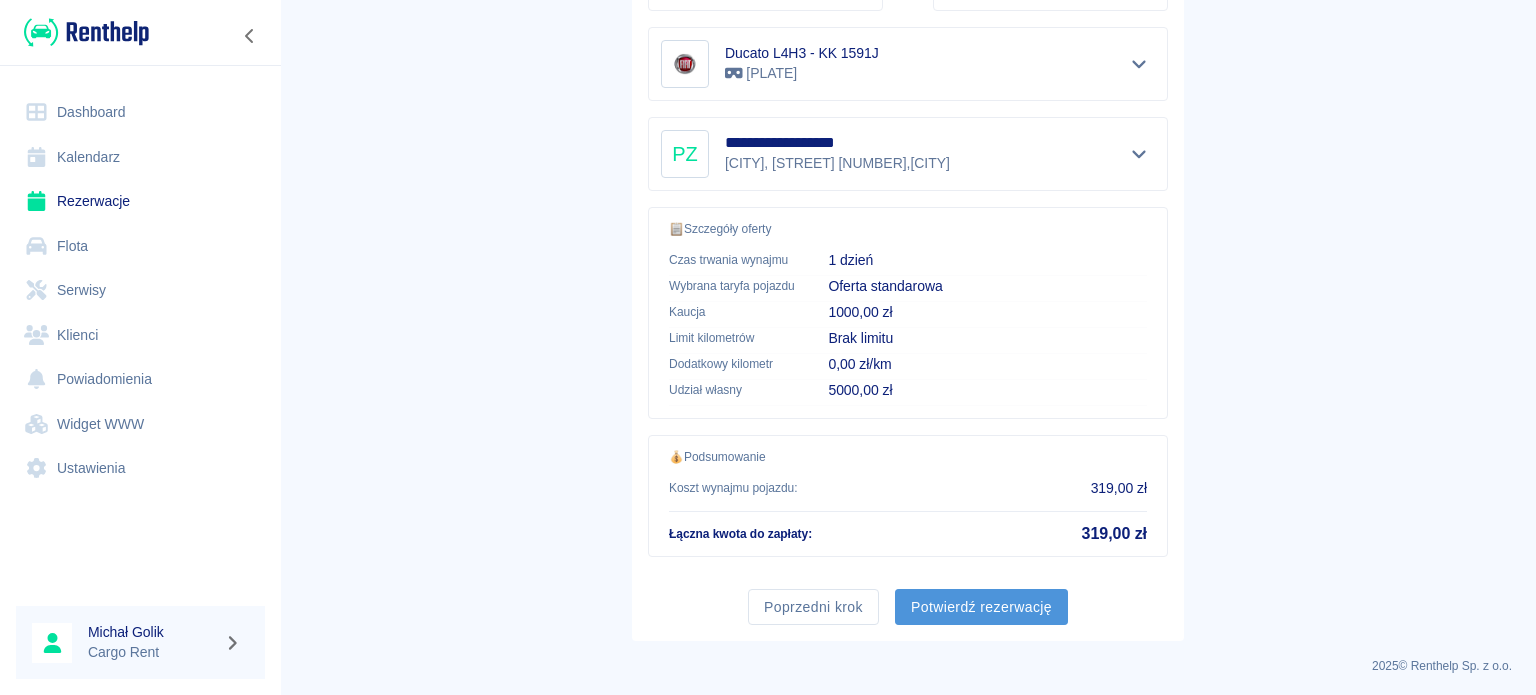 click on "Potwierdź rezerwację" at bounding box center [981, 607] 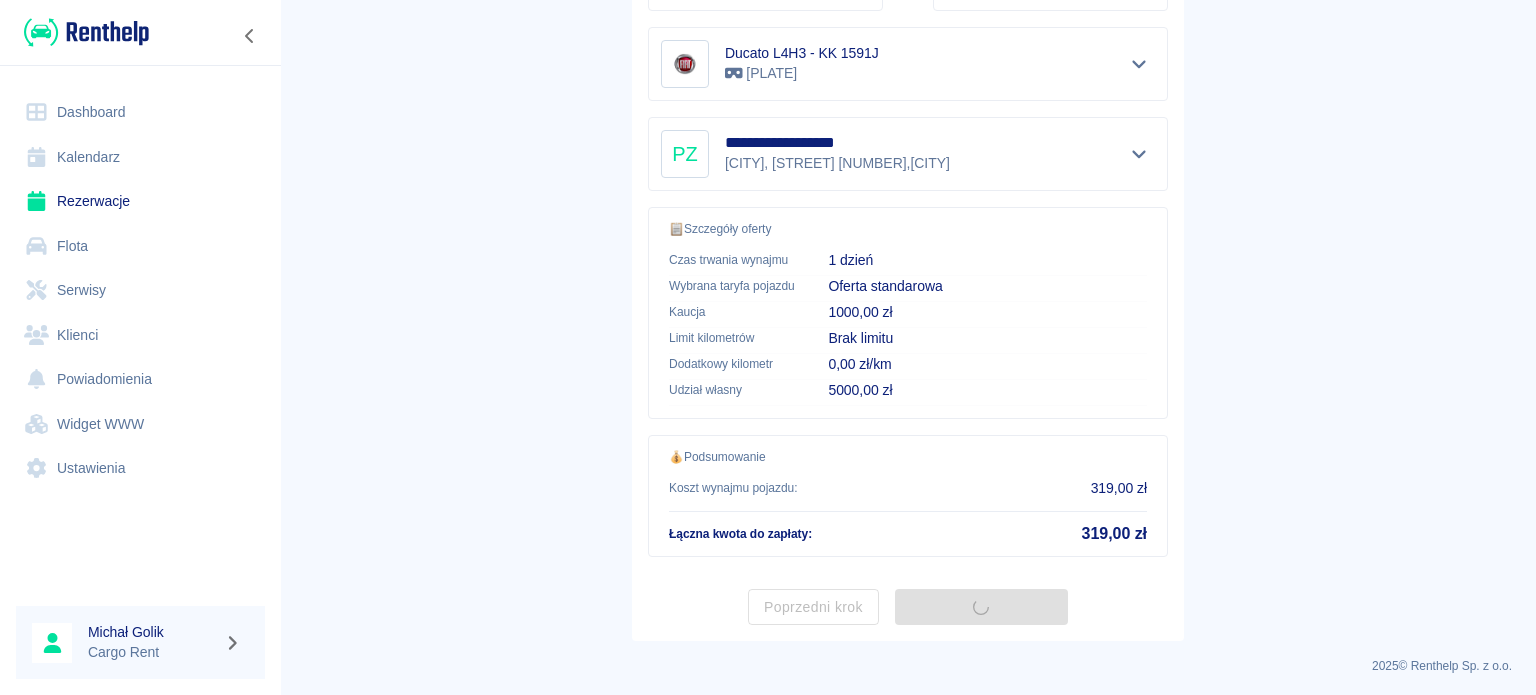 scroll, scrollTop: 0, scrollLeft: 0, axis: both 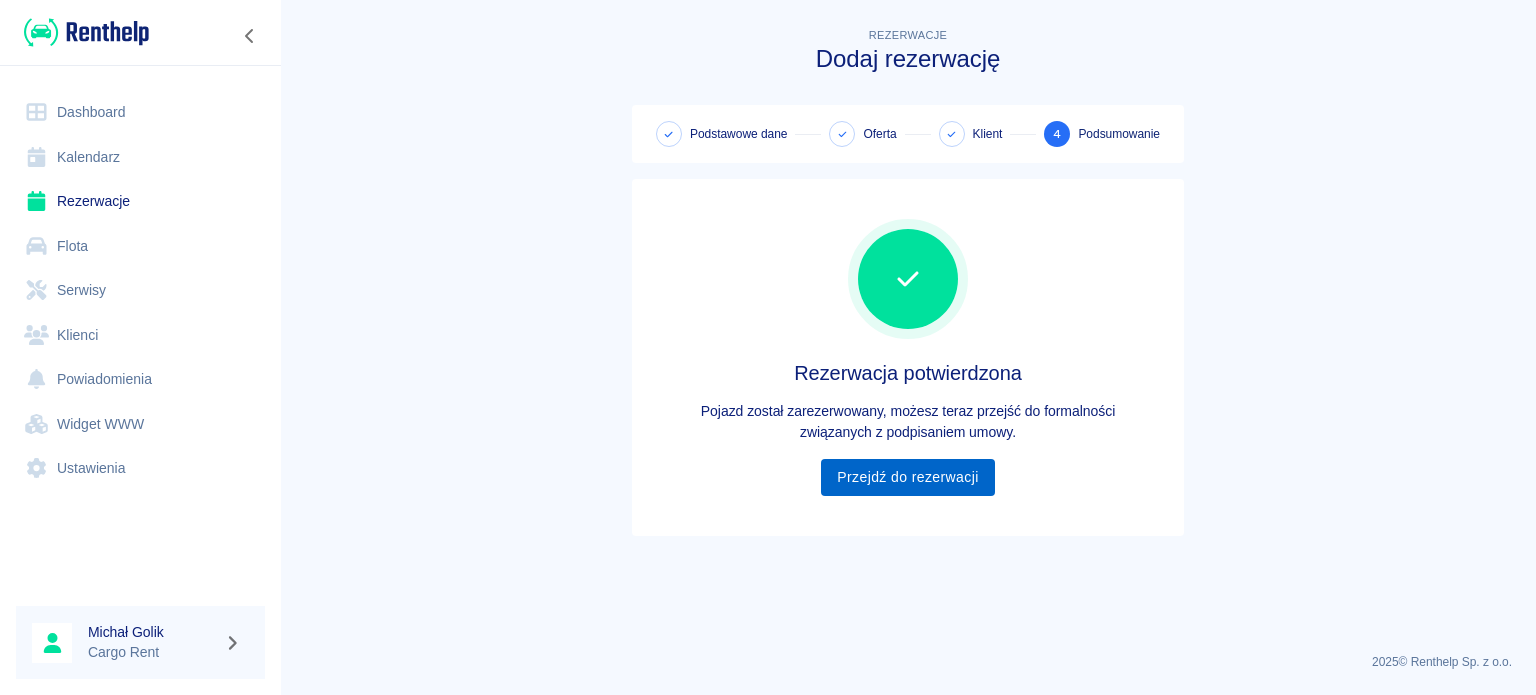 click on "Przejdź do rezerwacji" at bounding box center [907, 477] 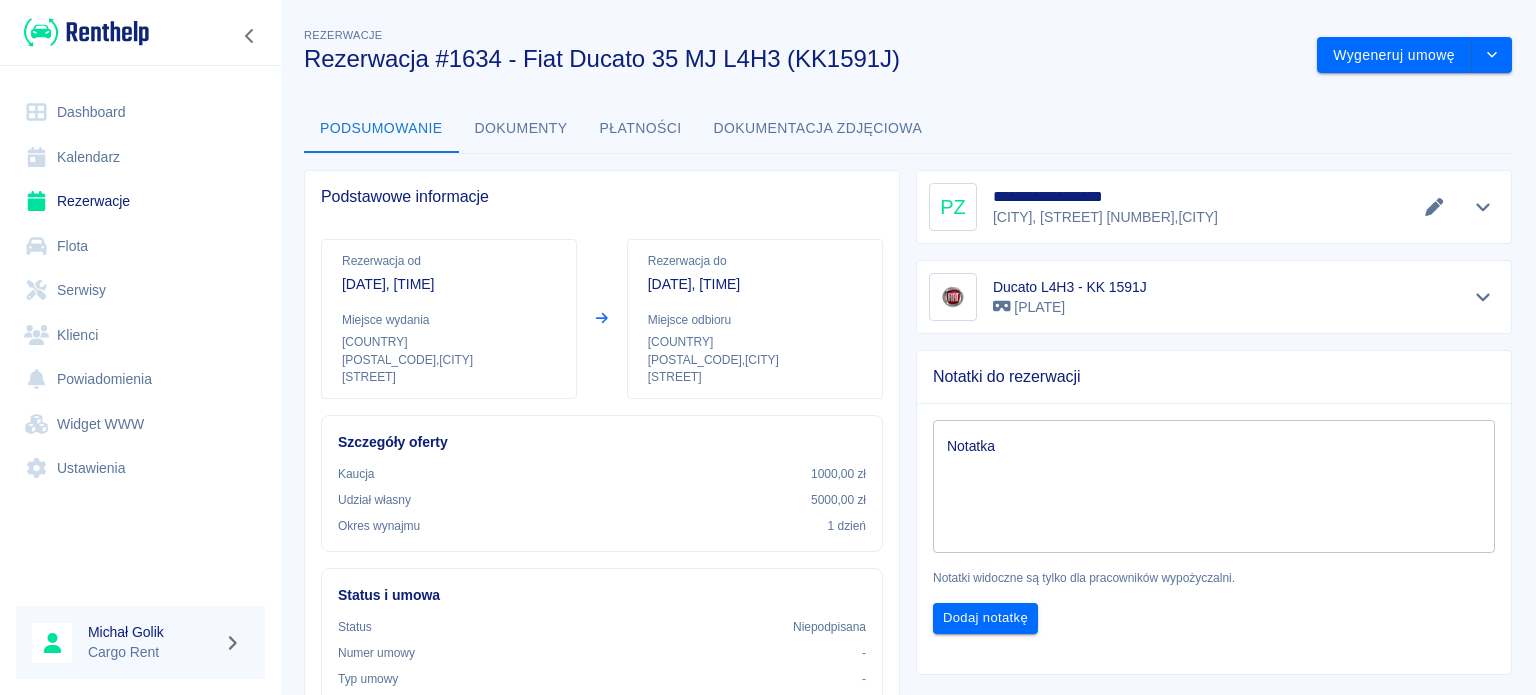 click at bounding box center [86, 32] 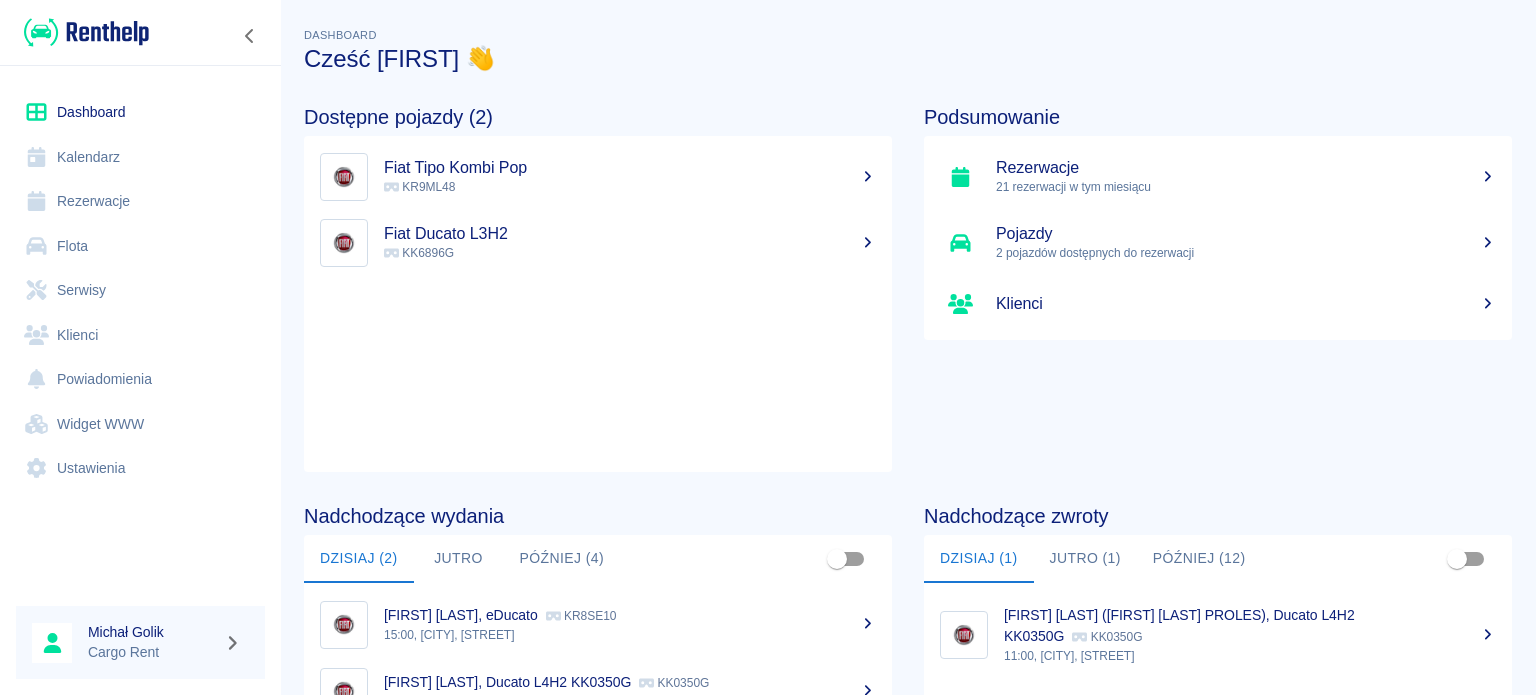 click at bounding box center [86, 32] 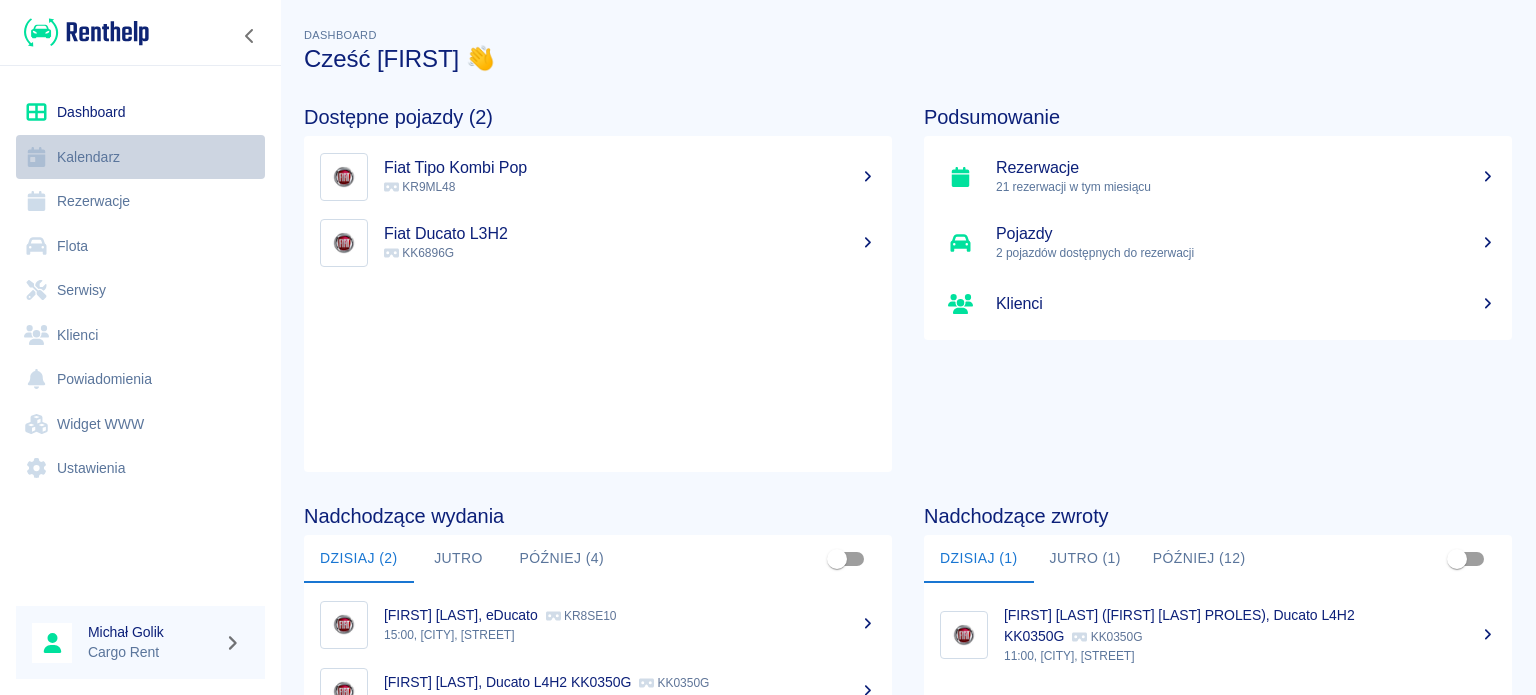 click on "Kalendarz" at bounding box center [140, 157] 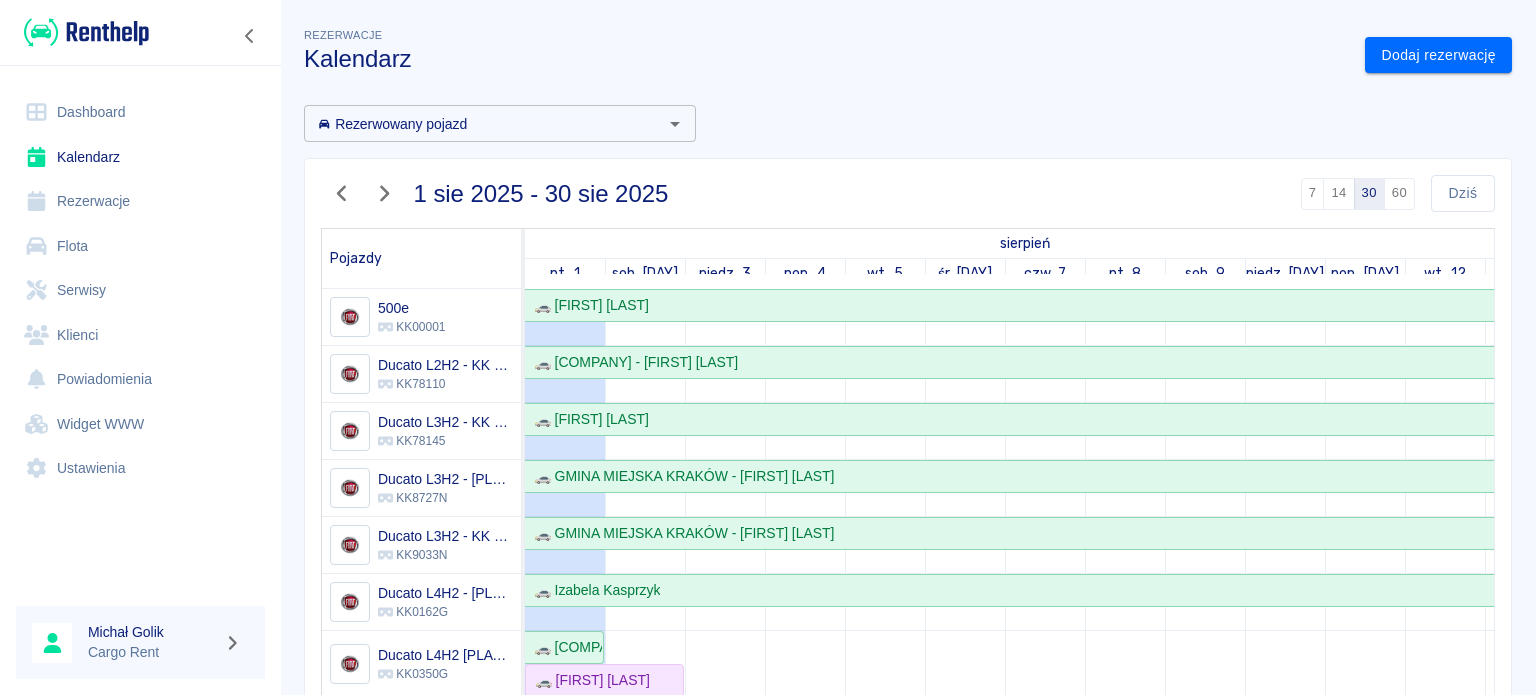 scroll, scrollTop: 181, scrollLeft: 0, axis: vertical 